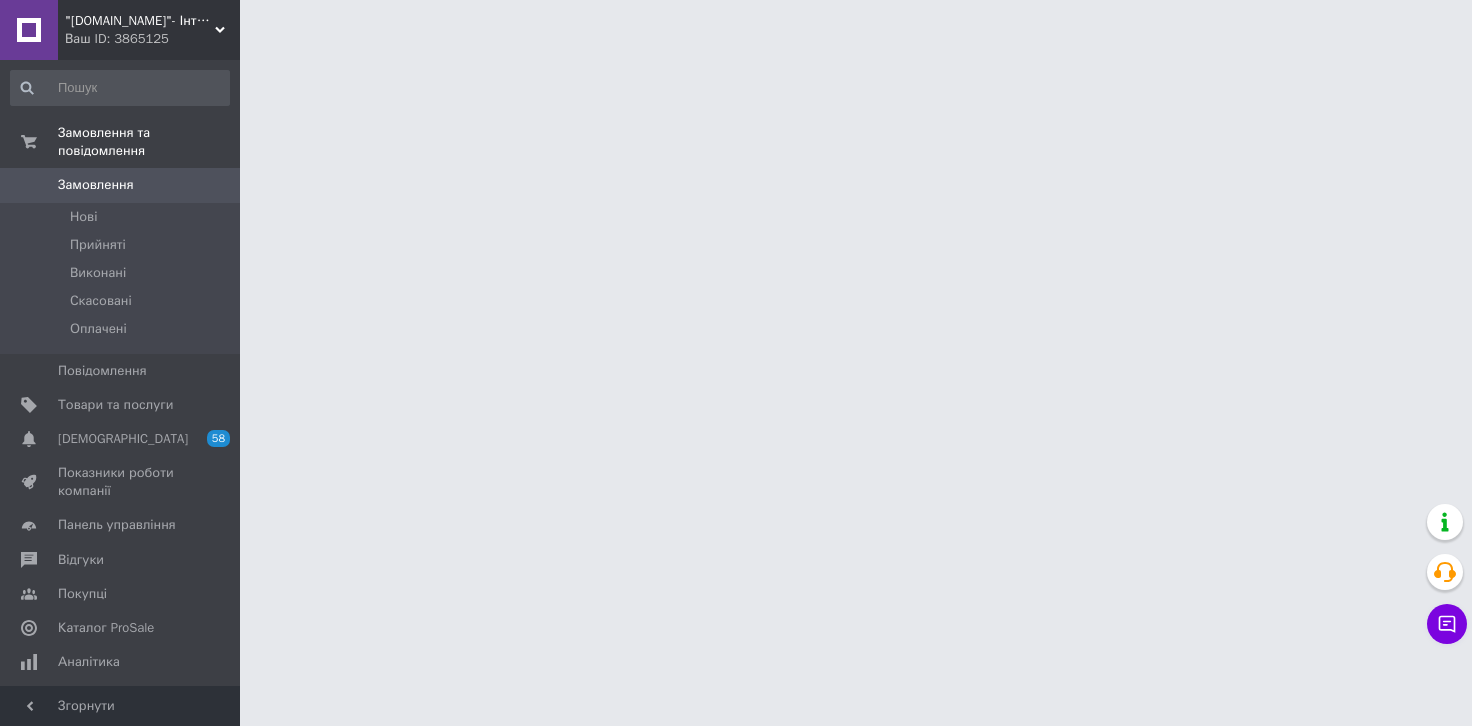 scroll, scrollTop: 0, scrollLeft: 0, axis: both 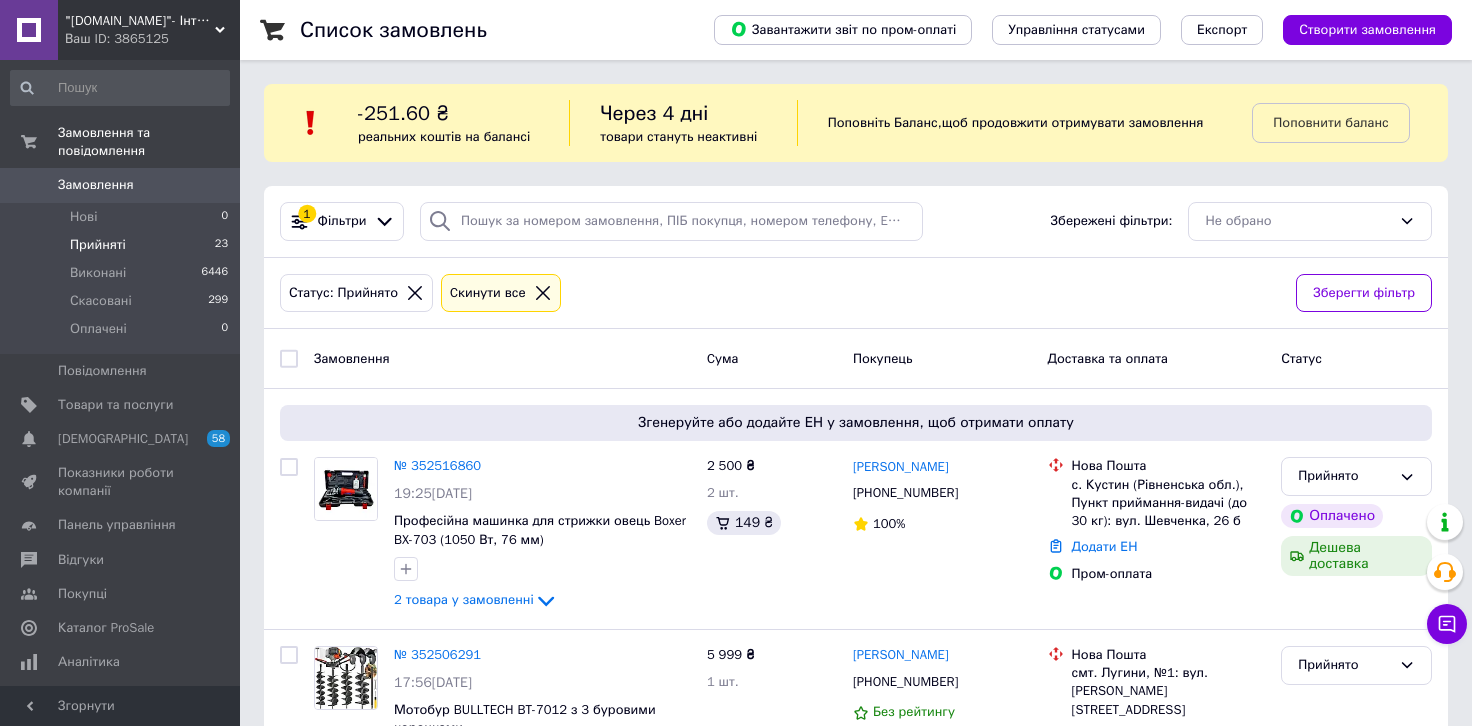 click on "Ваш ID: 3865125" at bounding box center (152, 39) 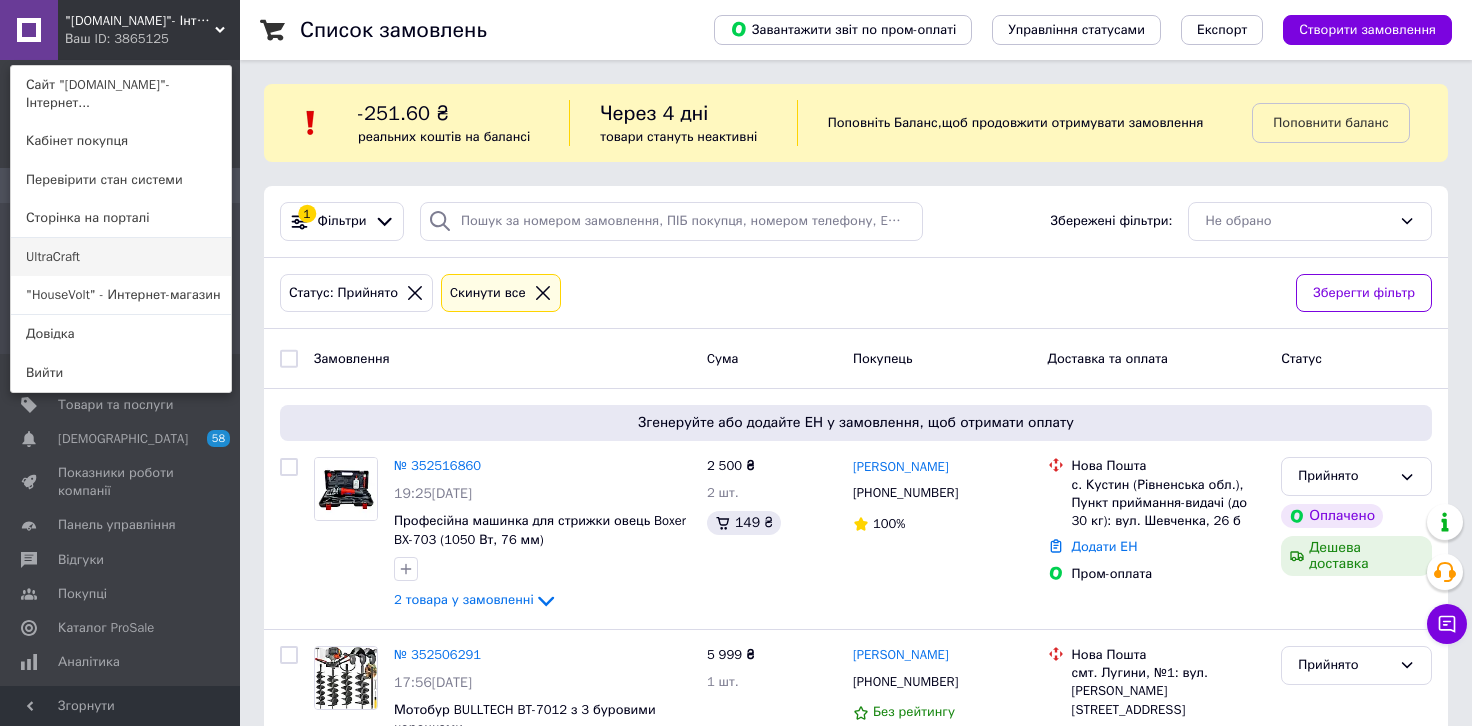click on "UltraCraft" at bounding box center (121, 257) 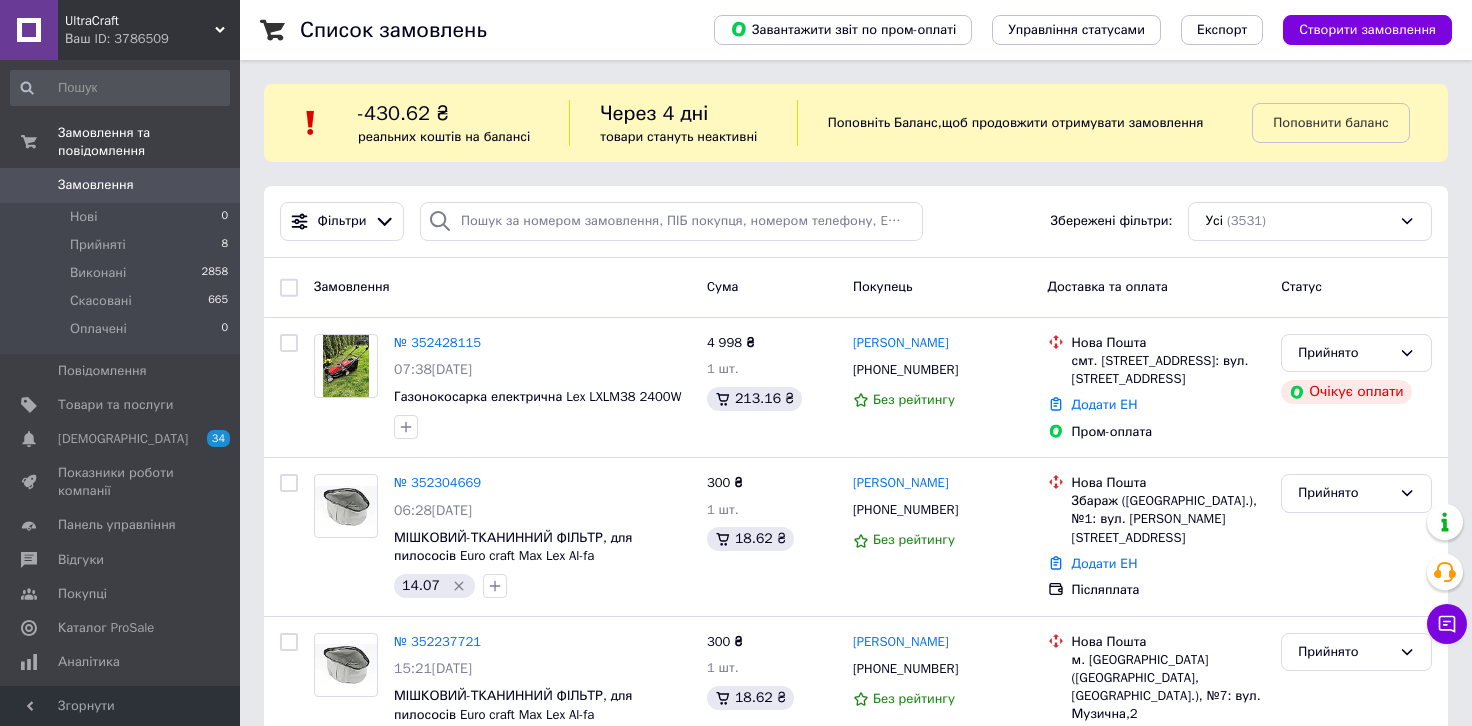scroll, scrollTop: 0, scrollLeft: 0, axis: both 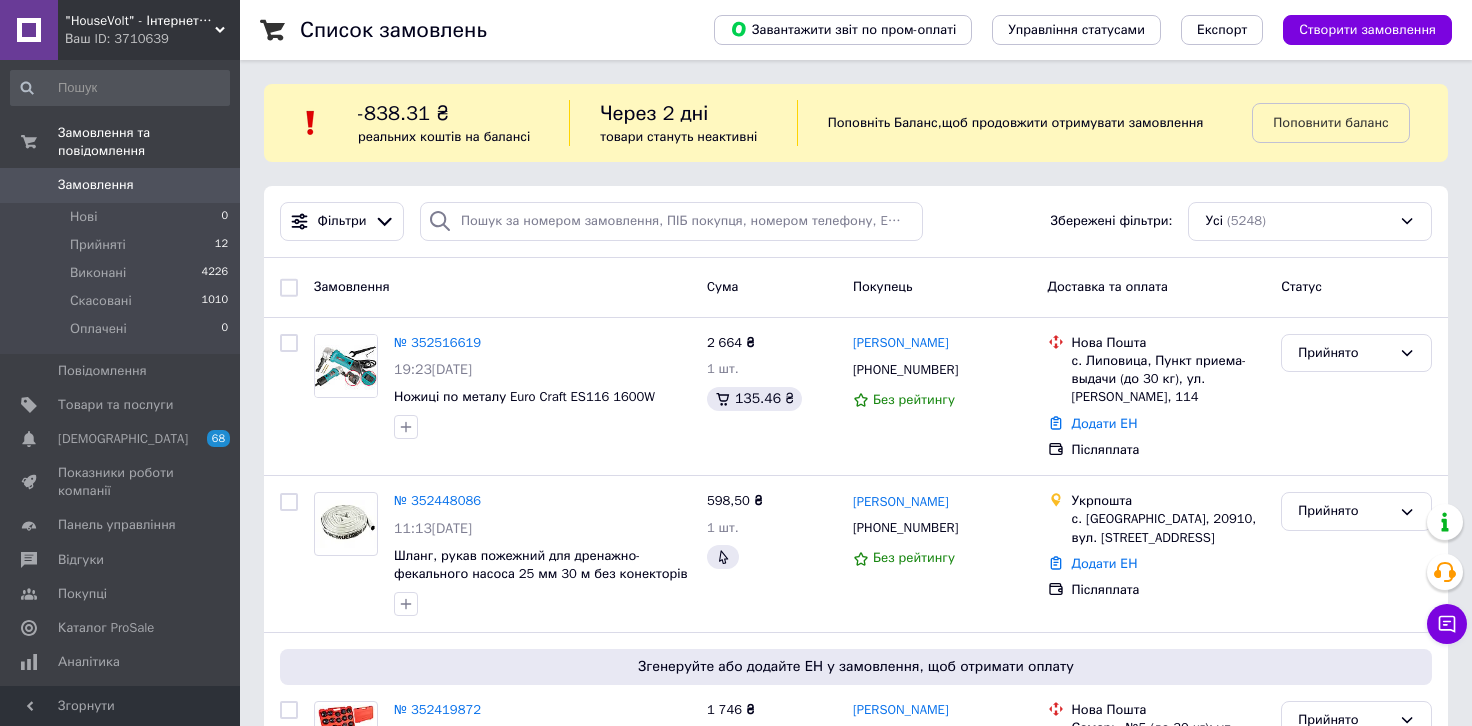click on "Ваш ID: 3710639" at bounding box center [152, 39] 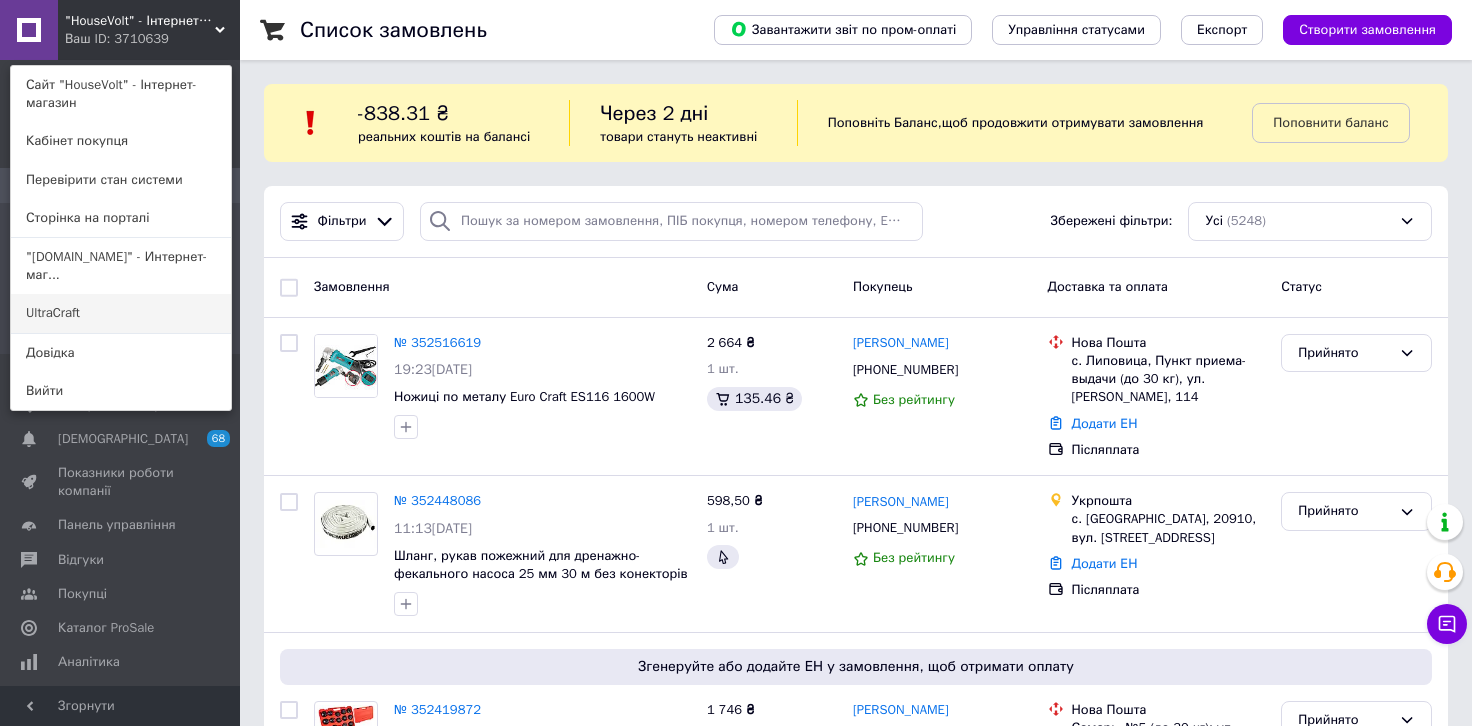 click on "UltraCraft" at bounding box center [121, 313] 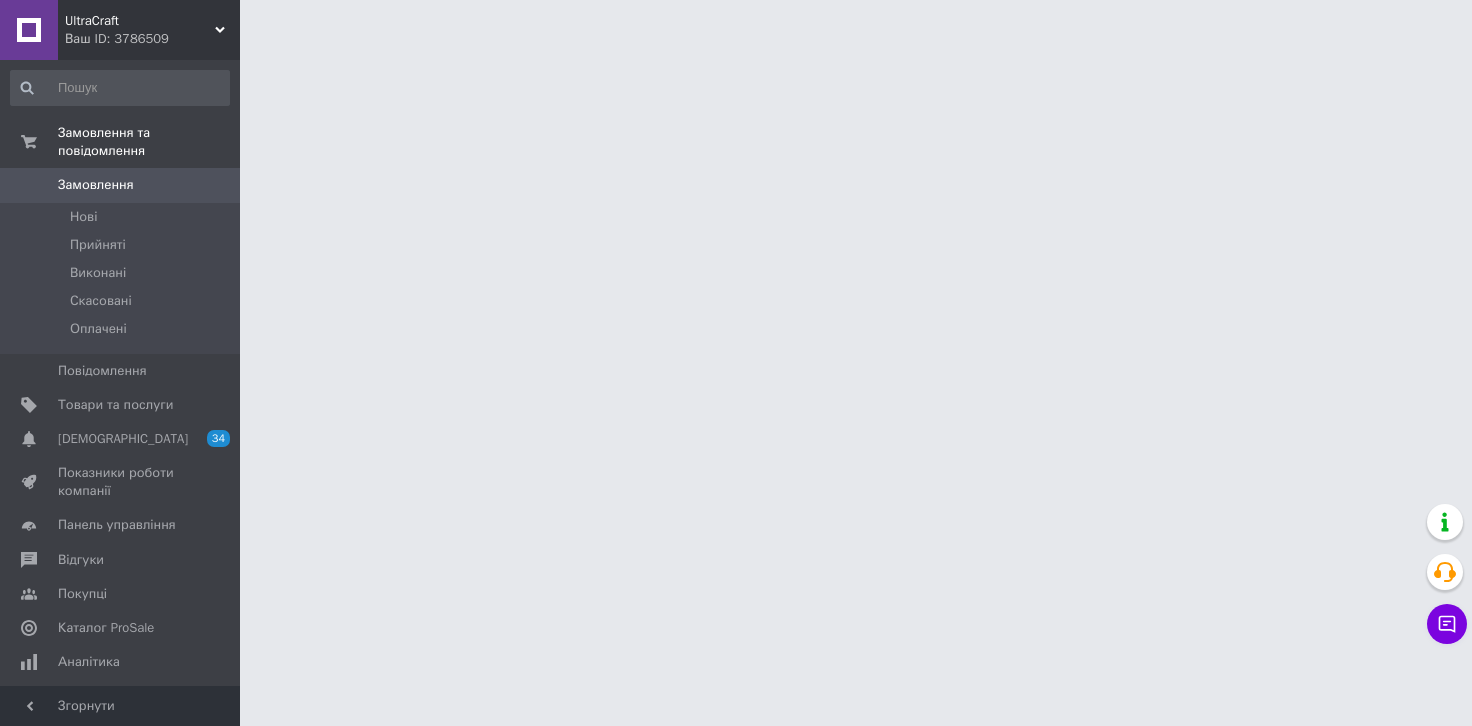 scroll, scrollTop: 0, scrollLeft: 0, axis: both 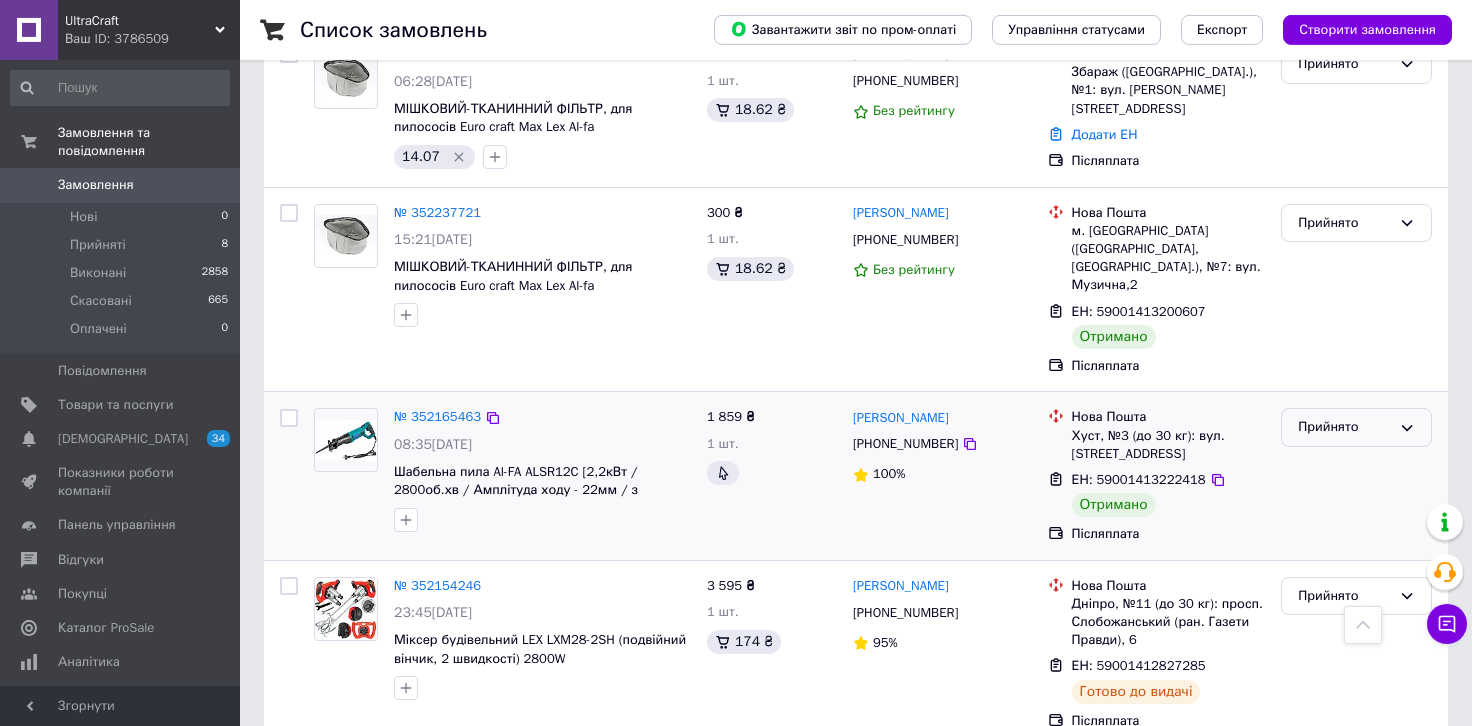 click on "Прийнято" at bounding box center [1344, 427] 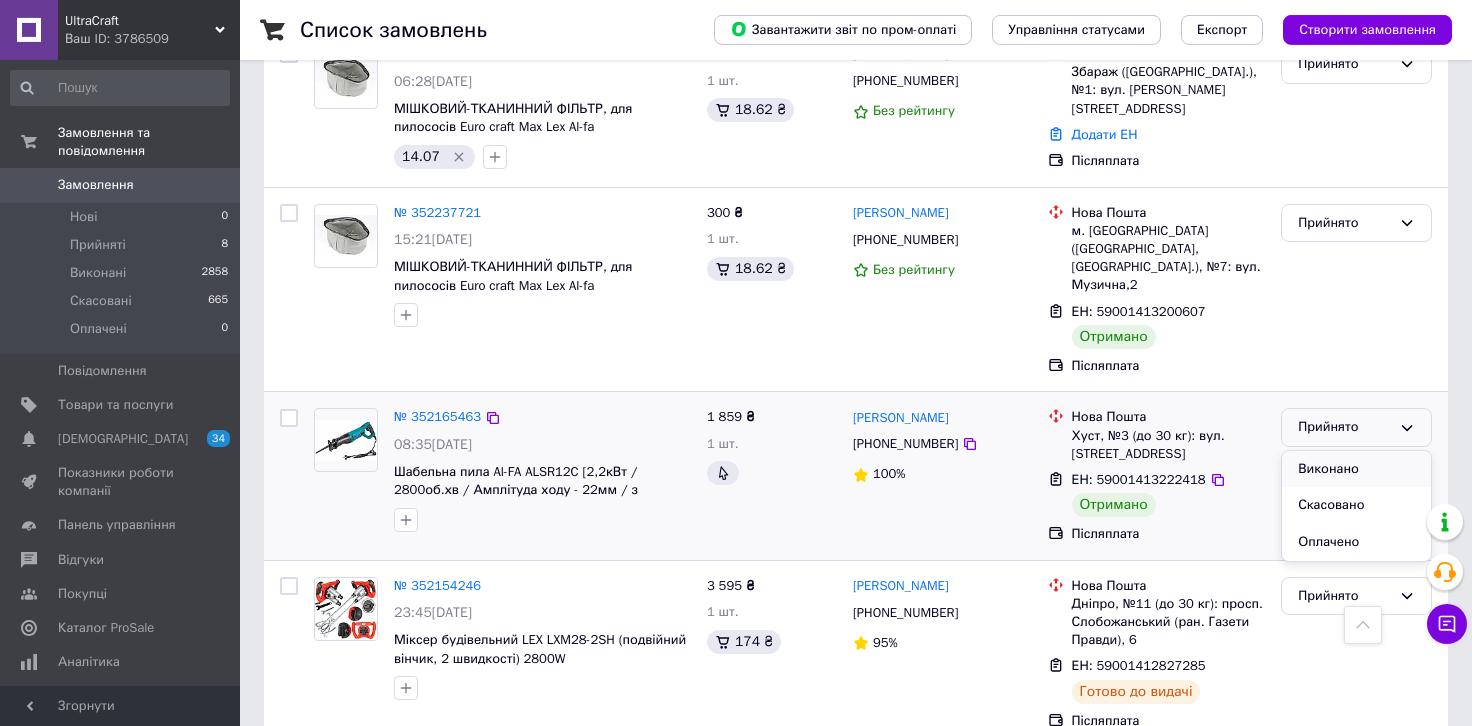 click on "Виконано" at bounding box center [1356, 469] 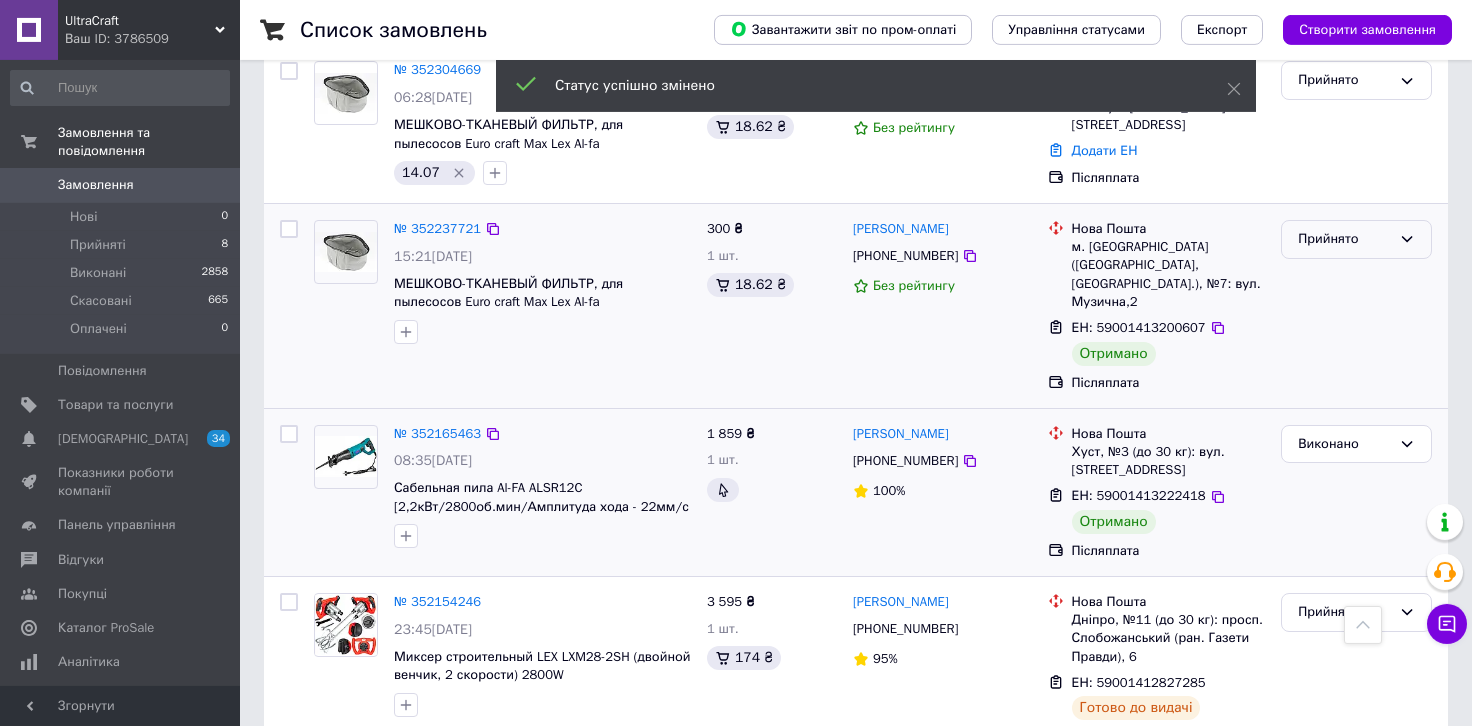 click on "Прийнято" at bounding box center [1356, 239] 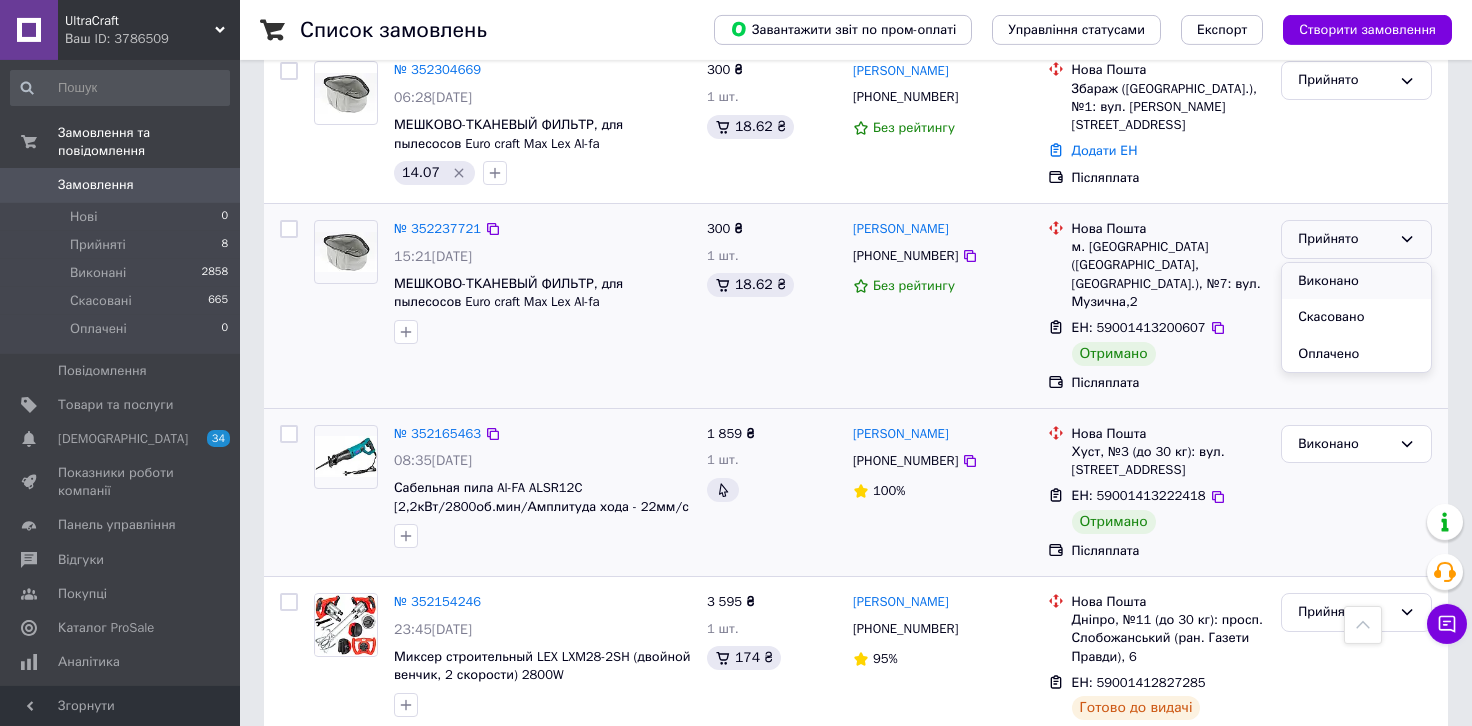 click on "Виконано" at bounding box center [1356, 281] 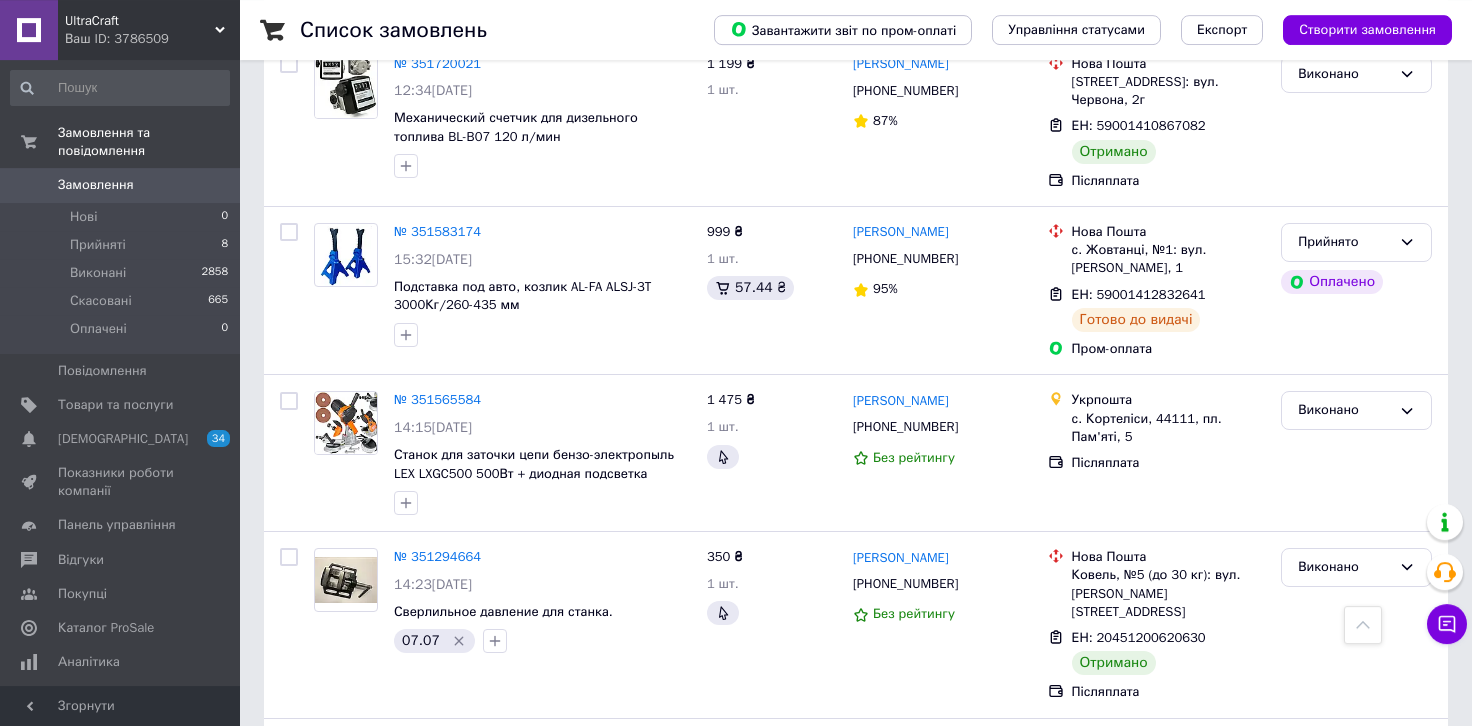 scroll, scrollTop: 2434, scrollLeft: 0, axis: vertical 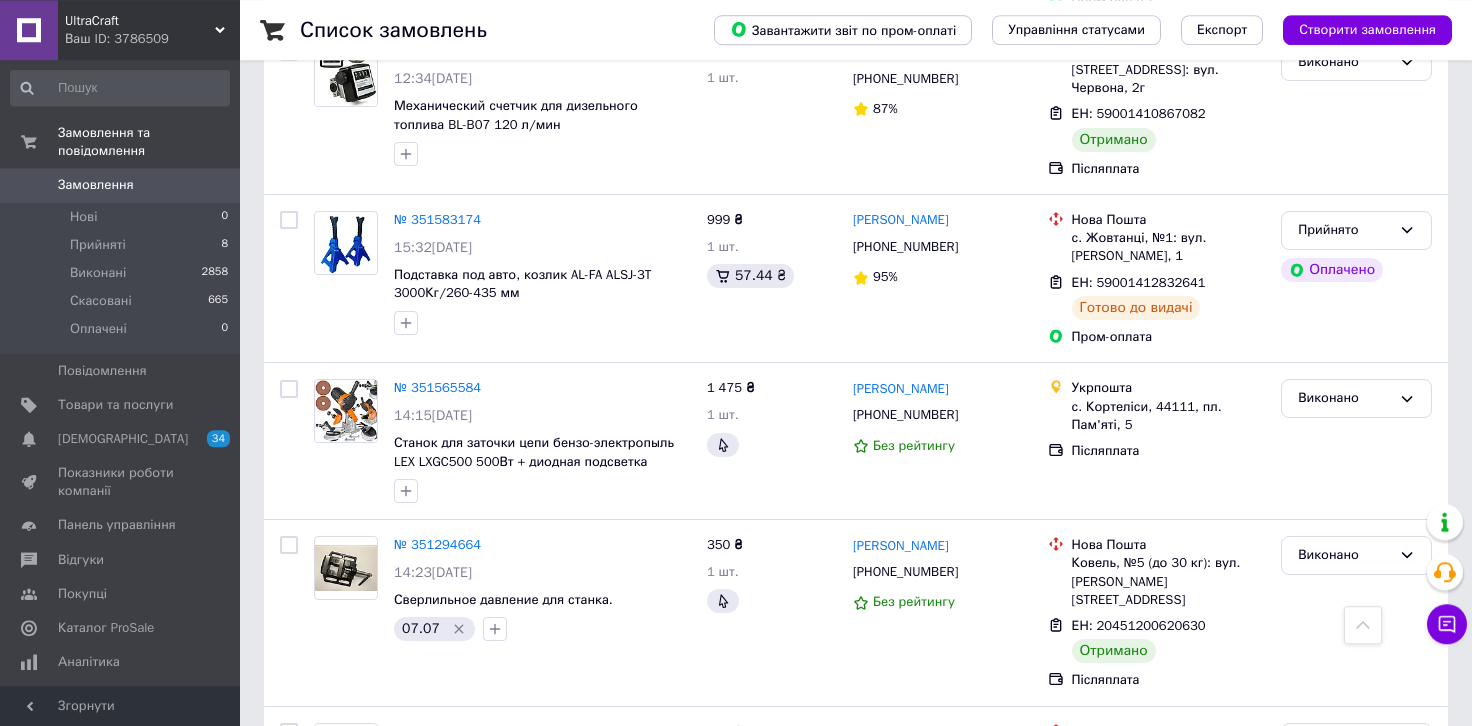 click on "UltraCraft" at bounding box center (140, 21) 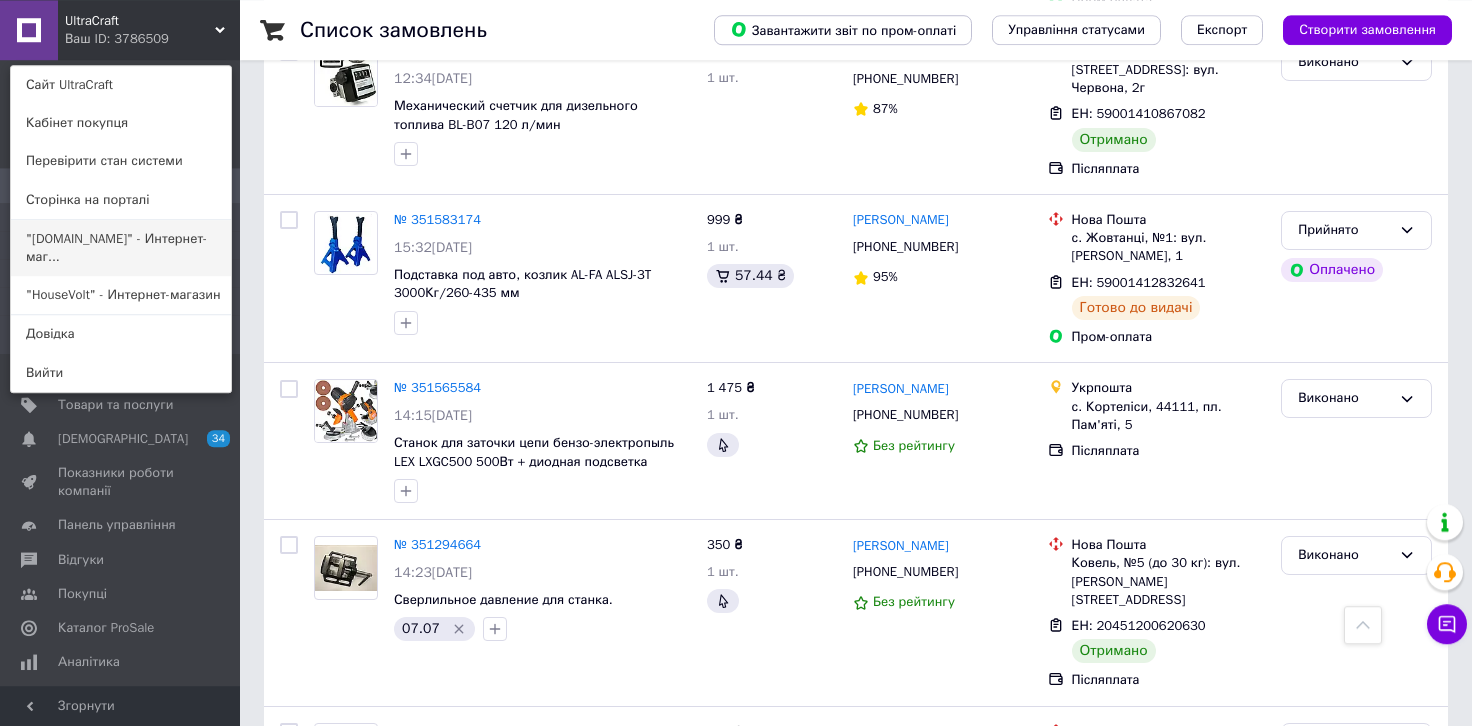 click on ""[DOMAIN_NAME]" - Интернет-маг..." at bounding box center [121, 248] 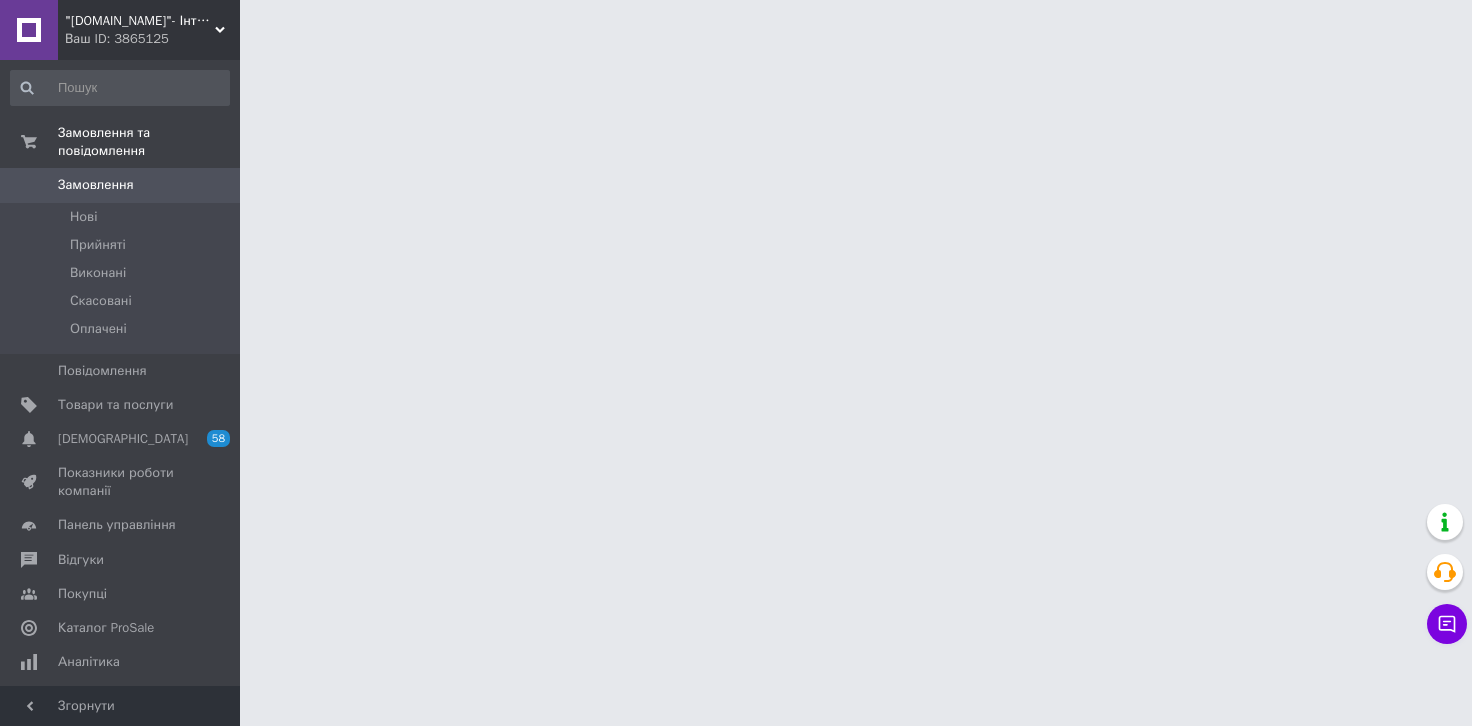 scroll, scrollTop: 0, scrollLeft: 0, axis: both 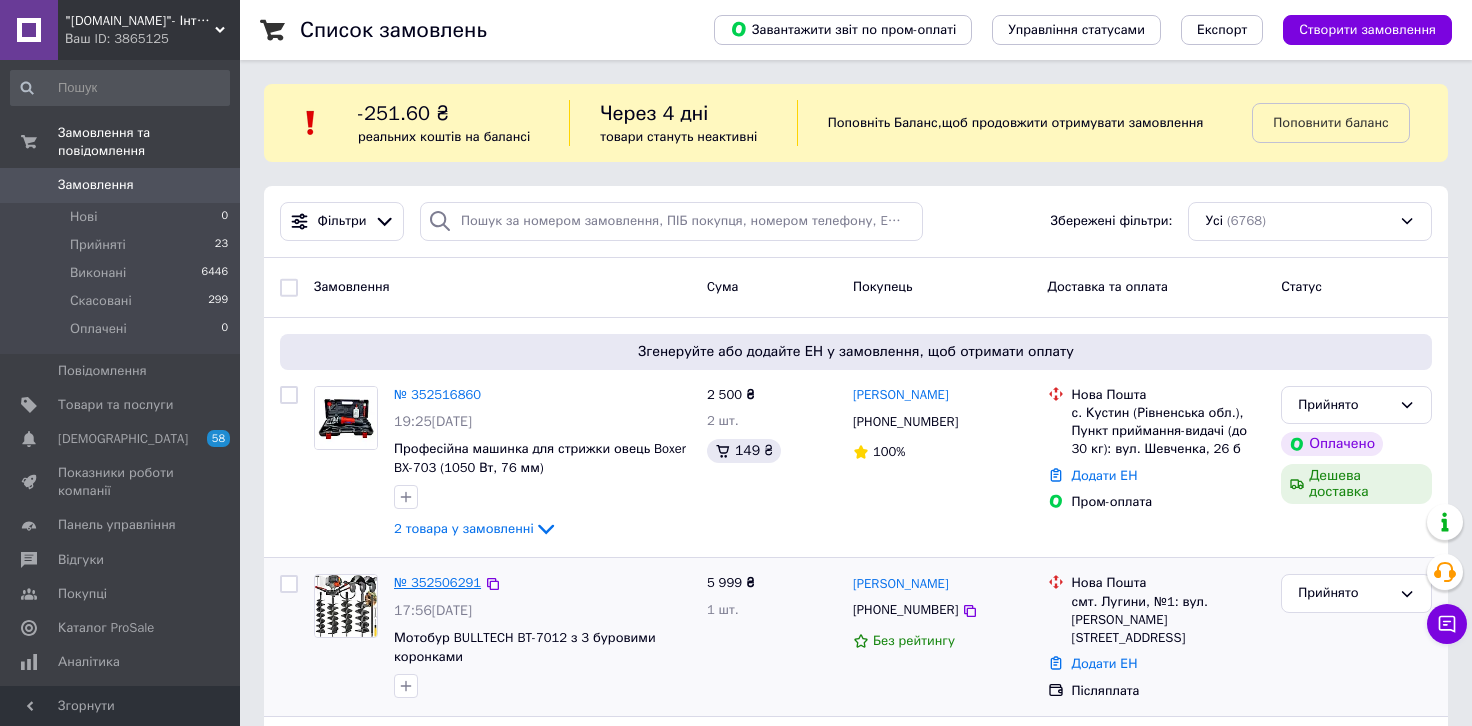 click on "№ 352506291" at bounding box center (437, 582) 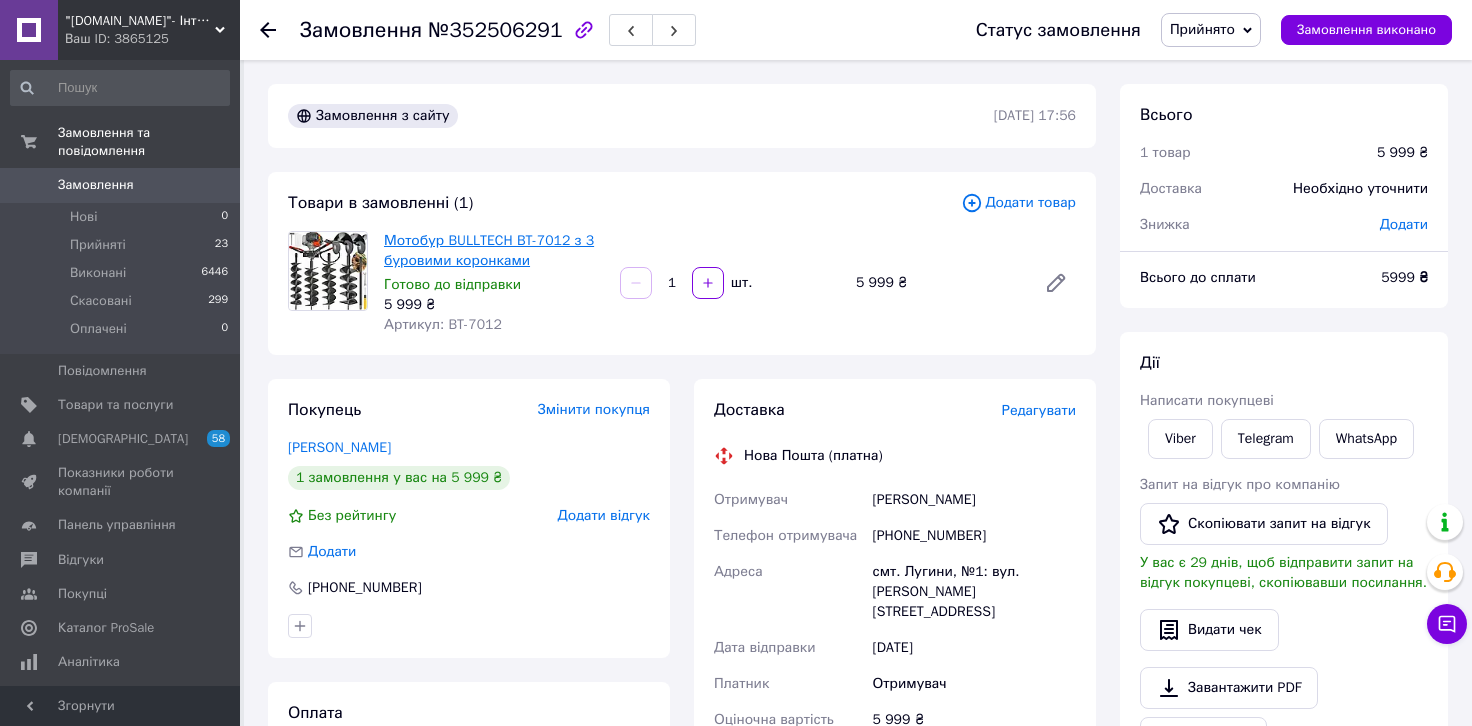 click on "Мотобур BULLTECH BT-7012 з 3 буровими коронками" at bounding box center (489, 250) 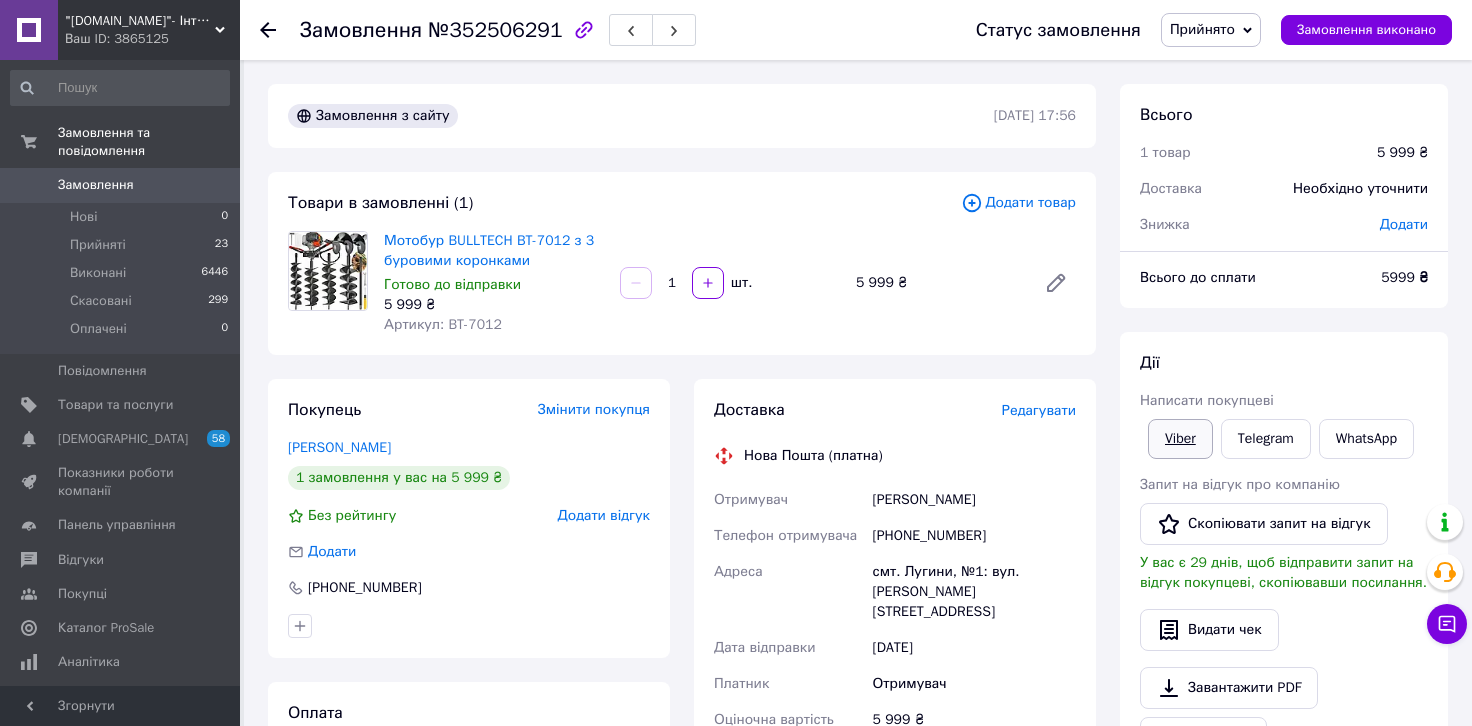 click on "Viber" at bounding box center (1180, 439) 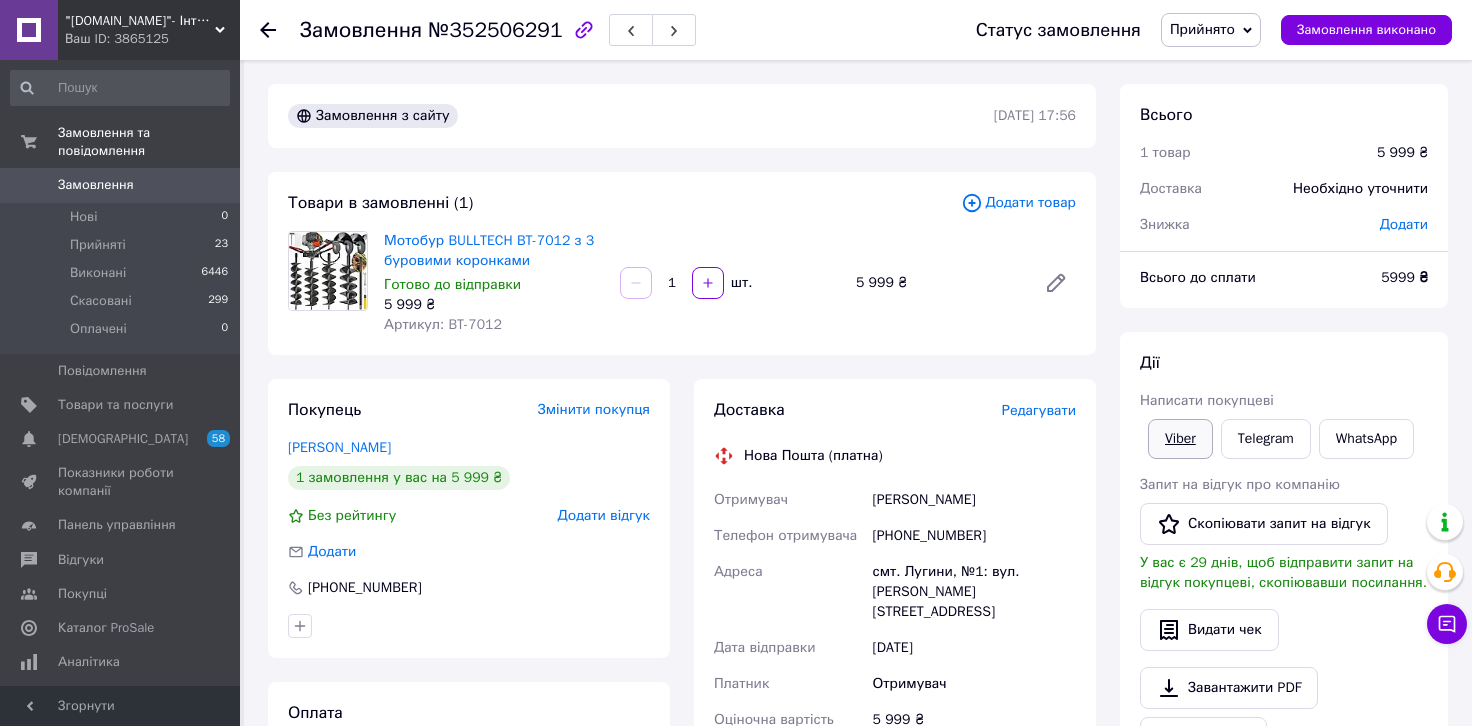 click on "Viber" at bounding box center (1180, 439) 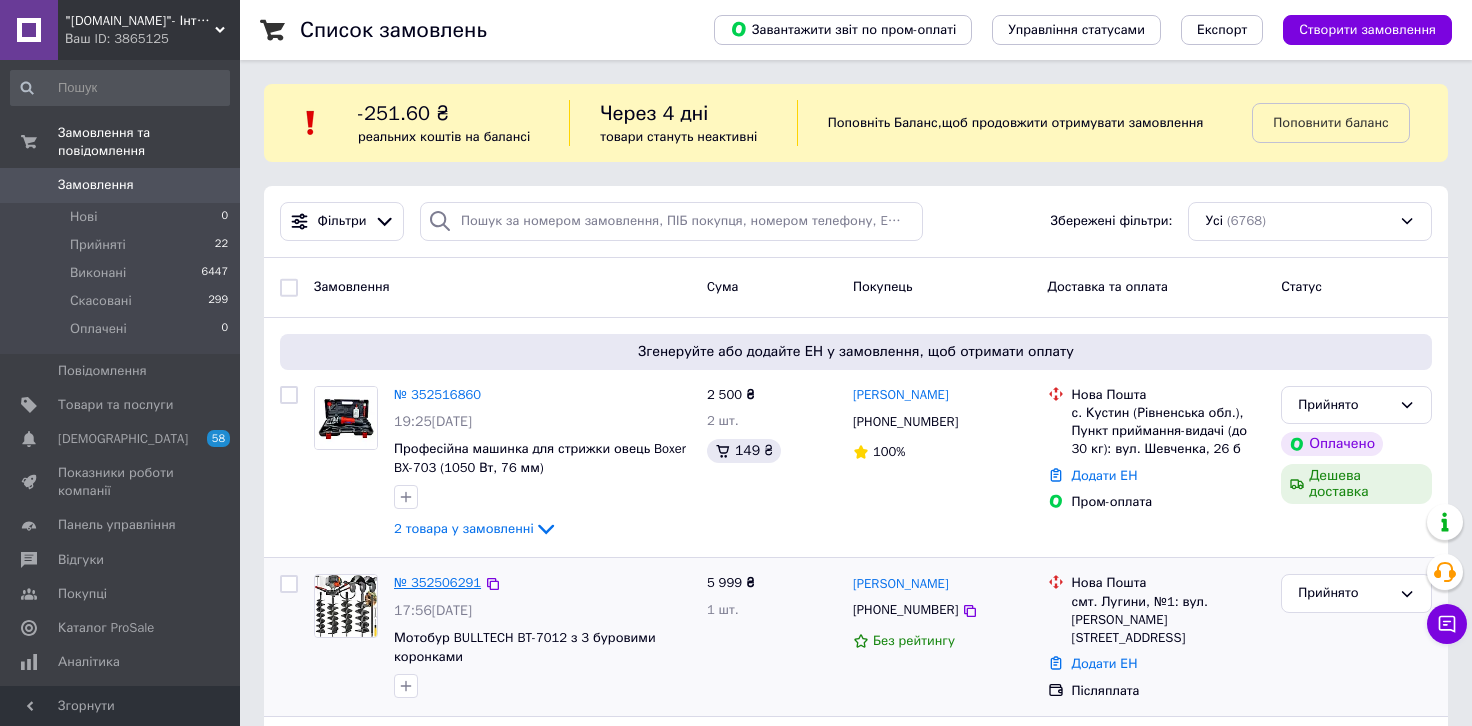 click on "№ 352506291" at bounding box center (437, 582) 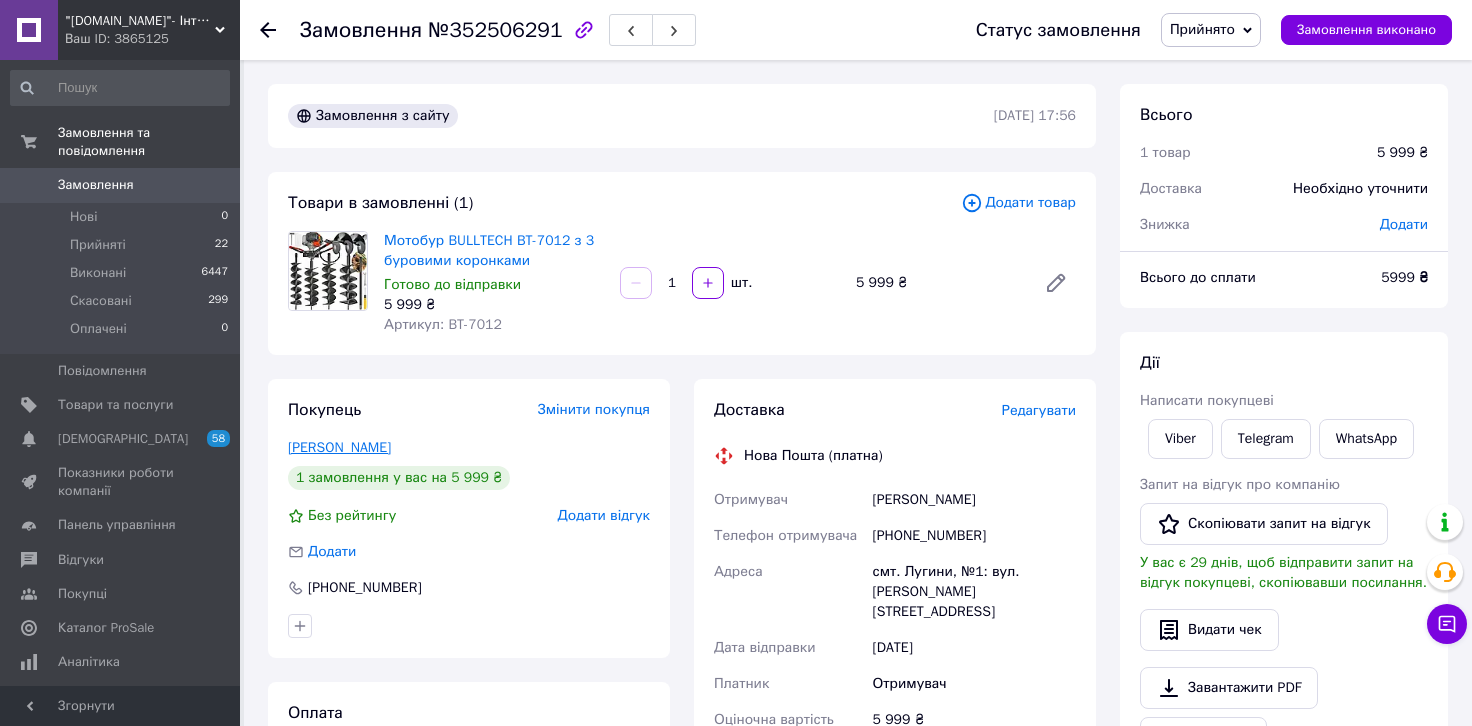 click on "Стужук Оксана" at bounding box center [339, 447] 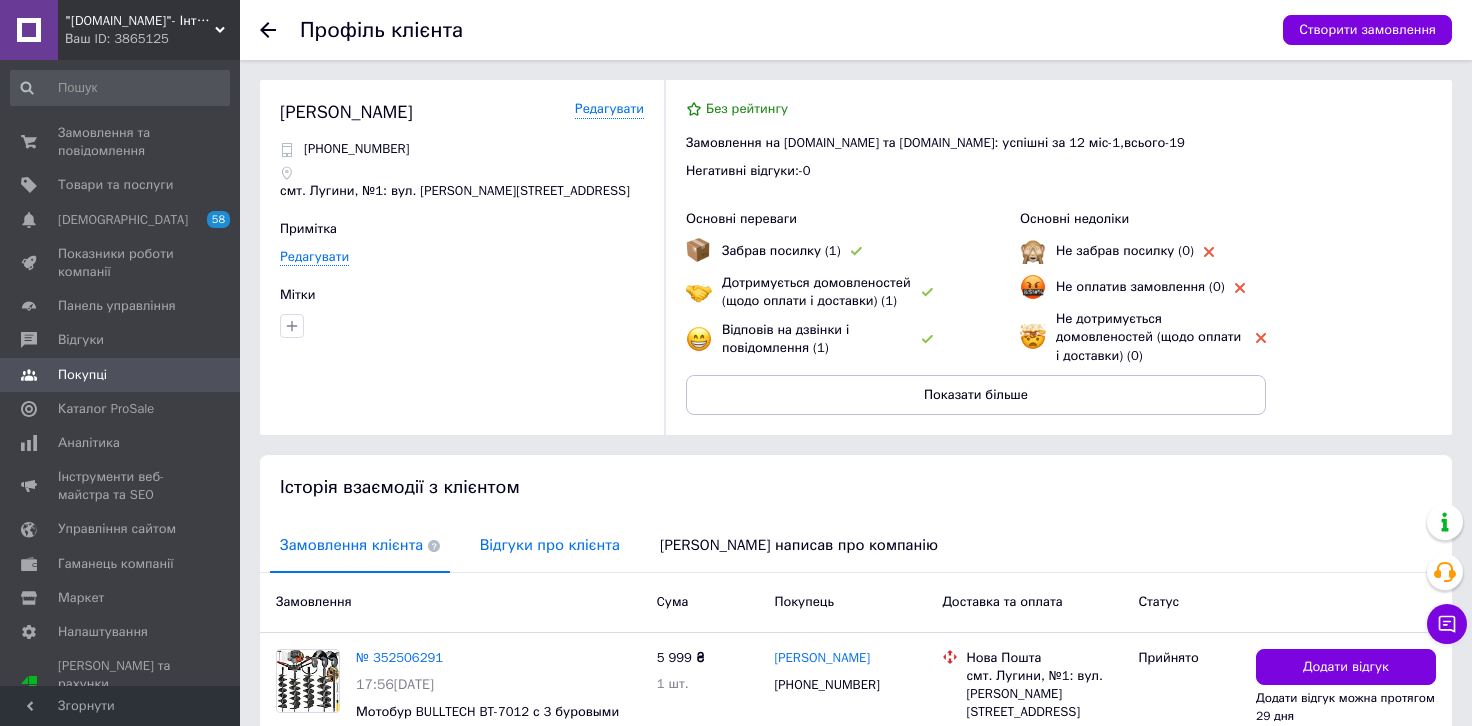 click on "Відгуки про клієнта" at bounding box center [550, 545] 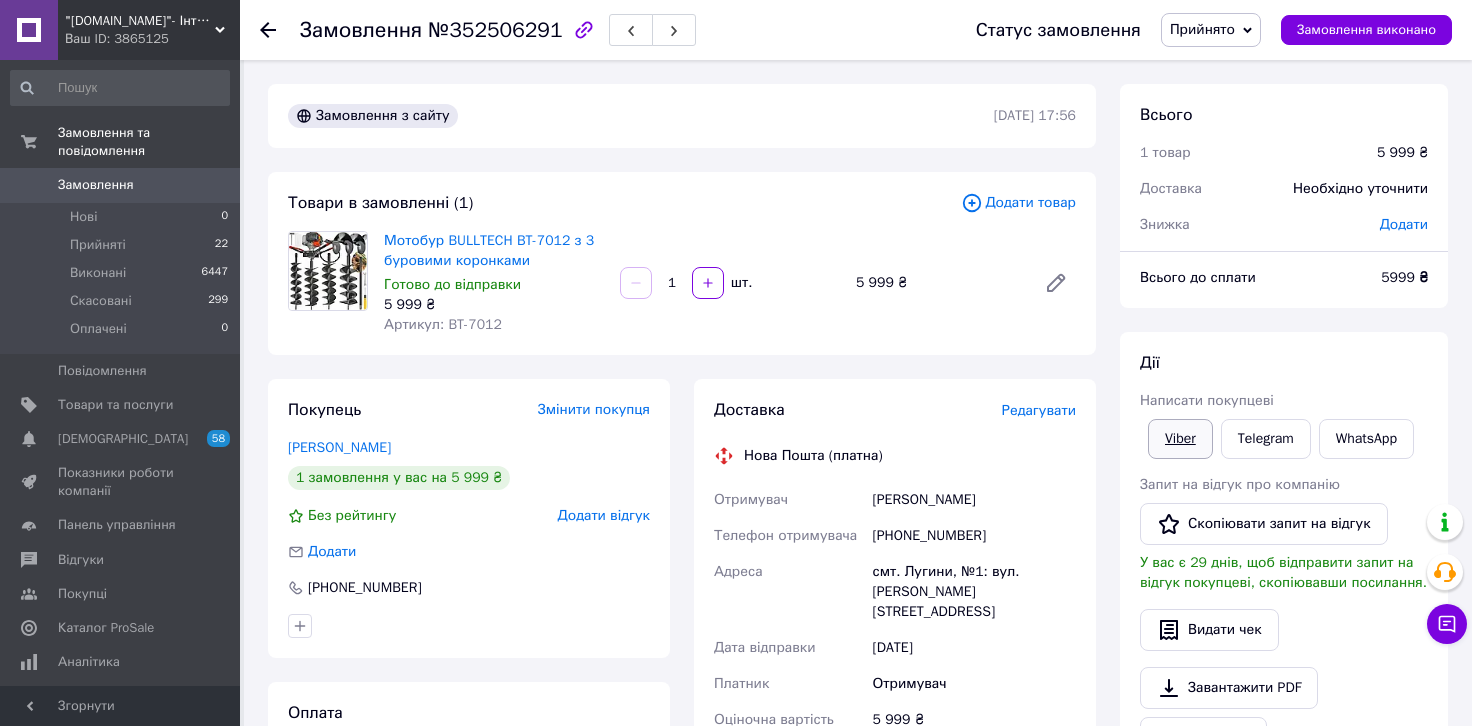 click on "Viber" at bounding box center [1180, 439] 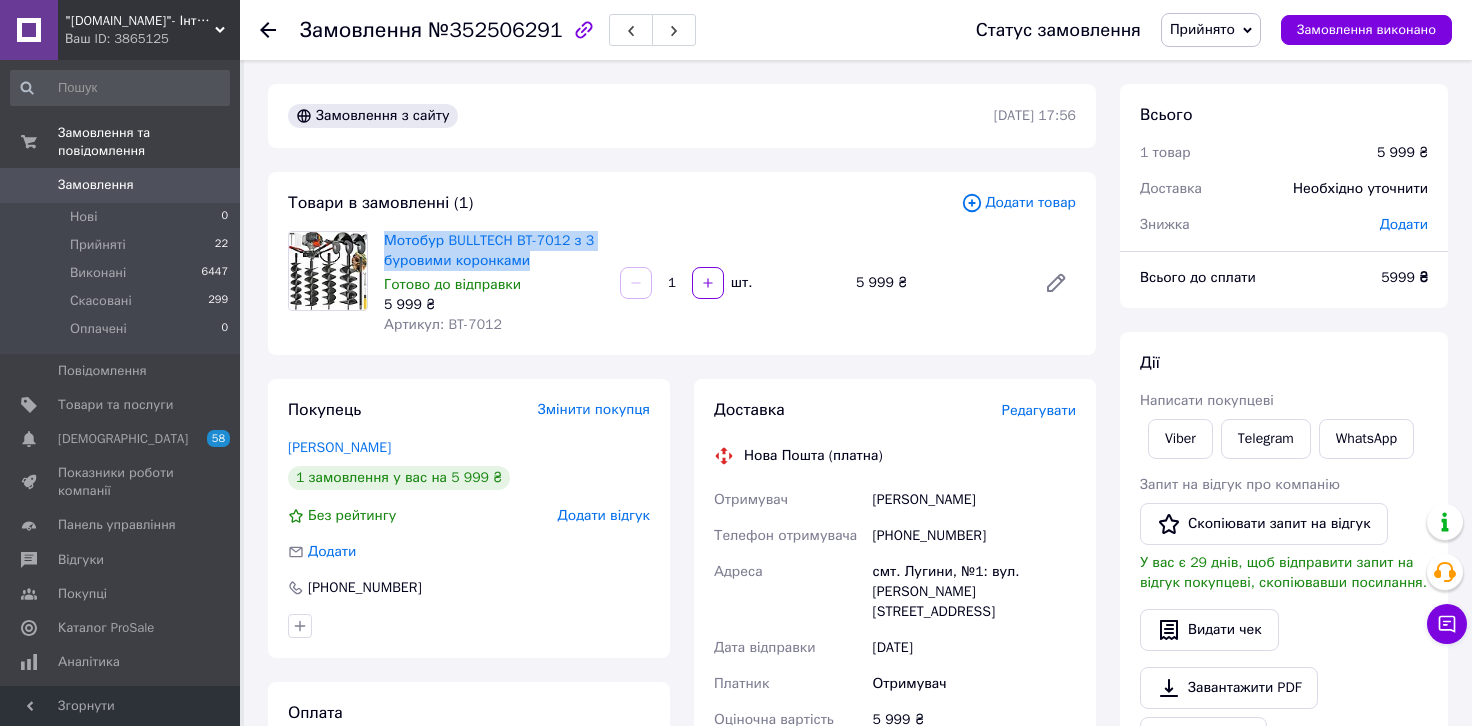 drag, startPoint x: 376, startPoint y: 242, endPoint x: 543, endPoint y: 258, distance: 167.76471 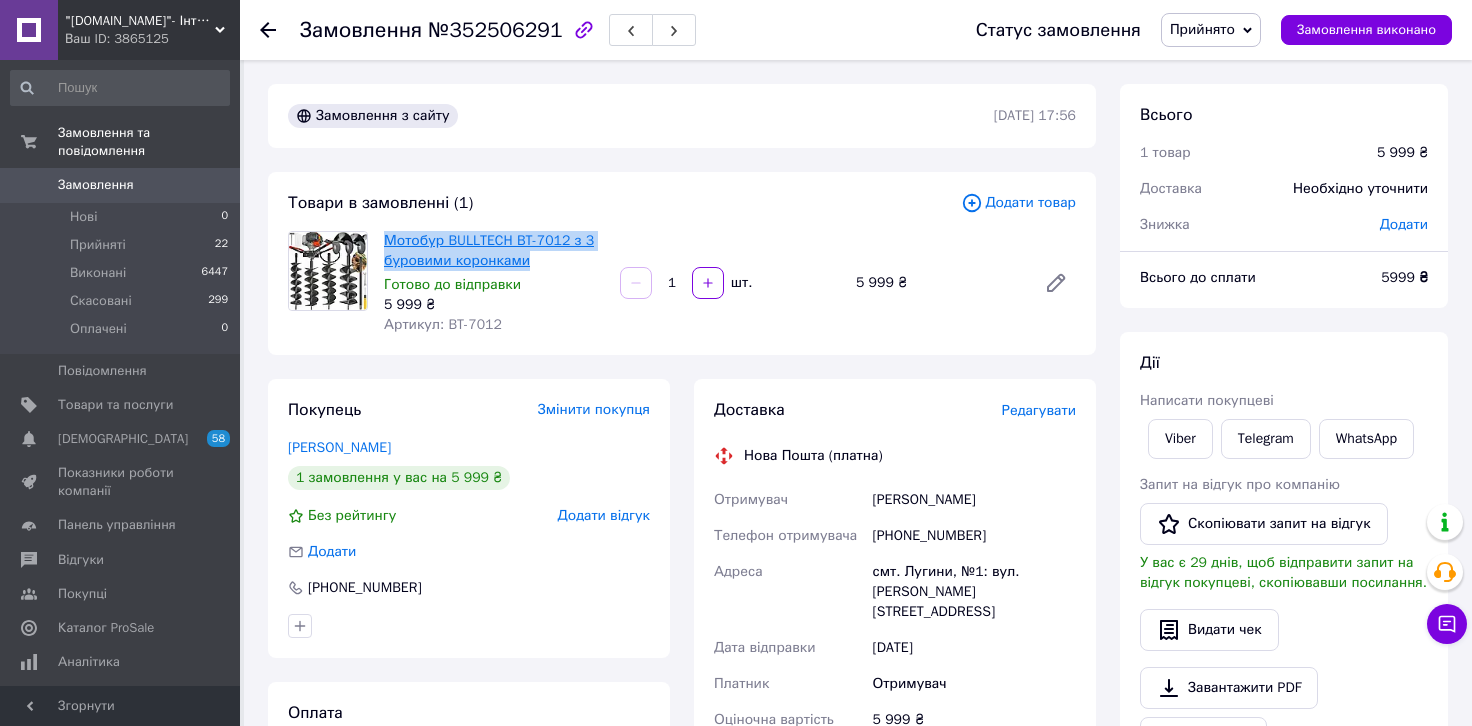 click on "Мотобур BULLTECH BT-7012 з 3 буровими коронками" at bounding box center [489, 250] 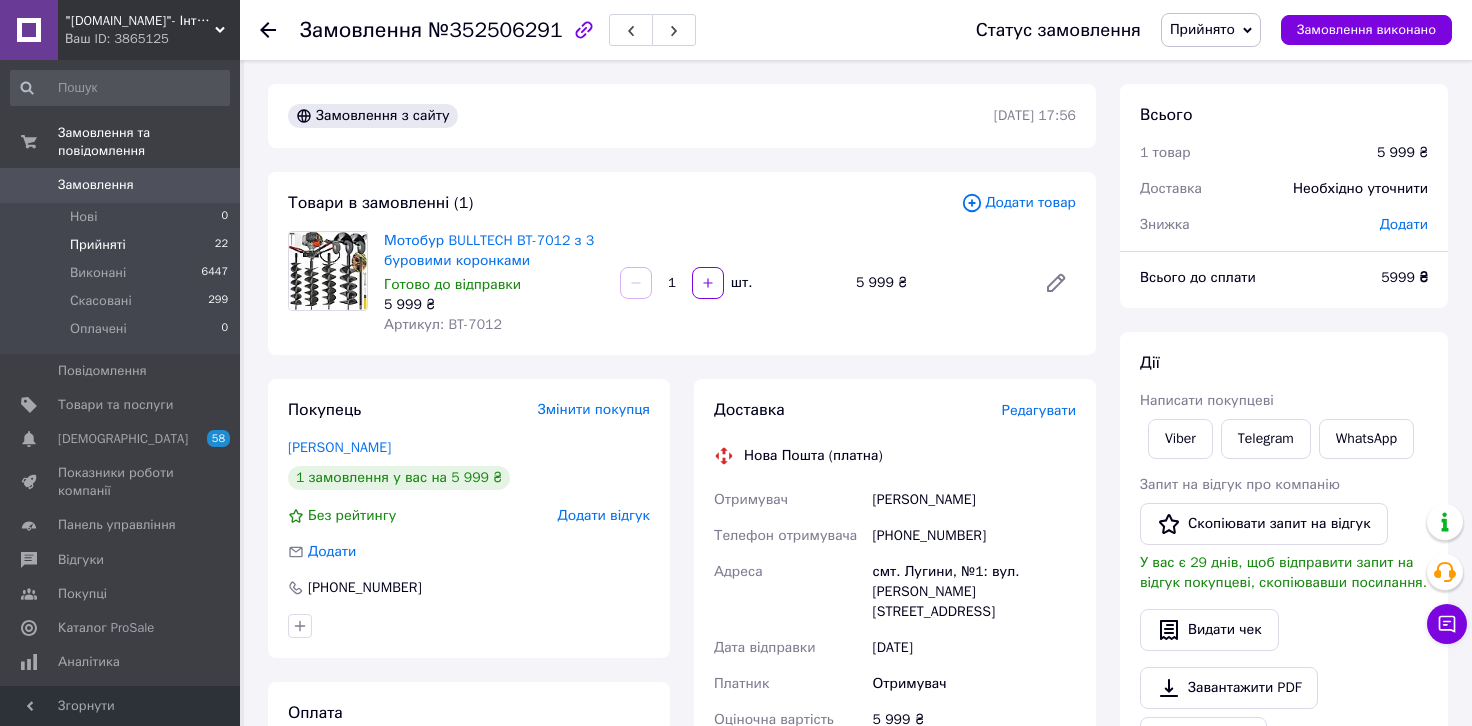 click on "Прийняті 22" at bounding box center (120, 245) 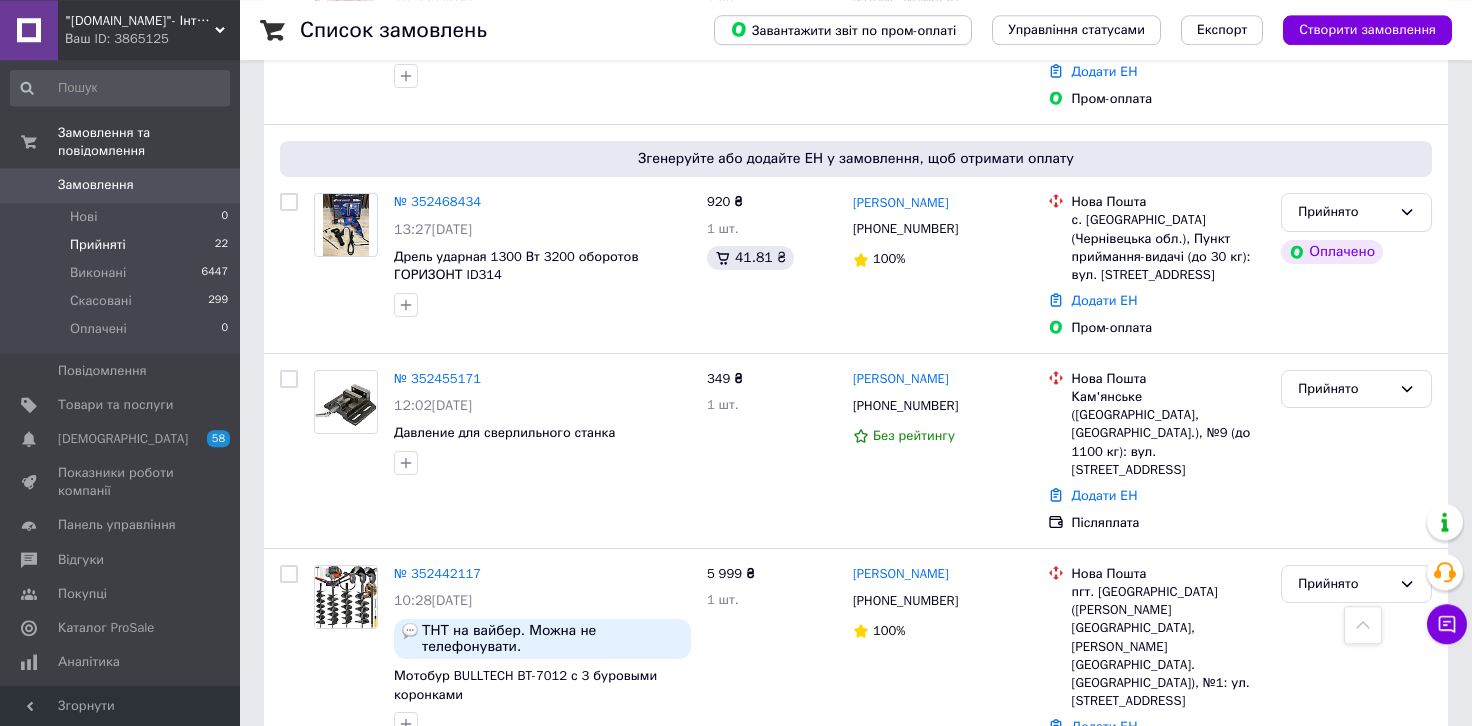 scroll, scrollTop: 1038, scrollLeft: 0, axis: vertical 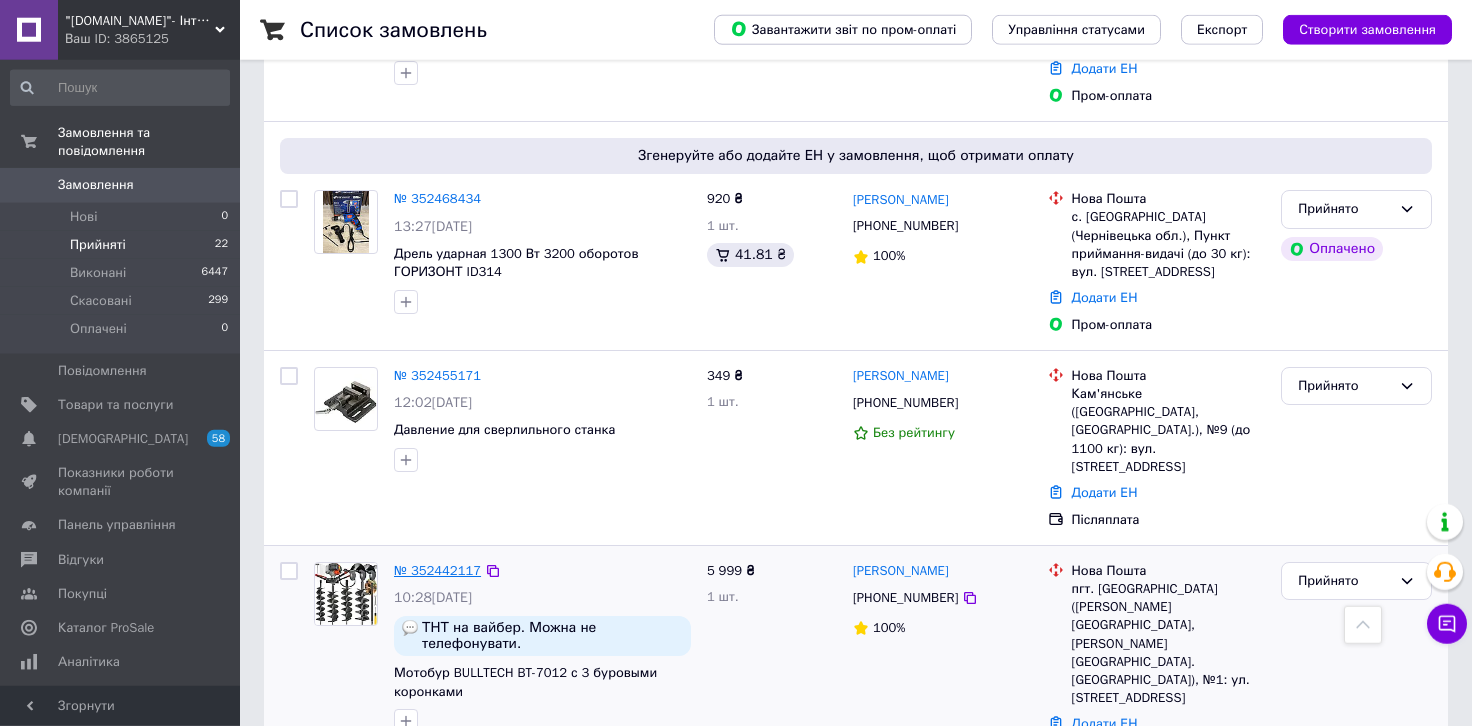 click on "№ 352442117" at bounding box center (437, 570) 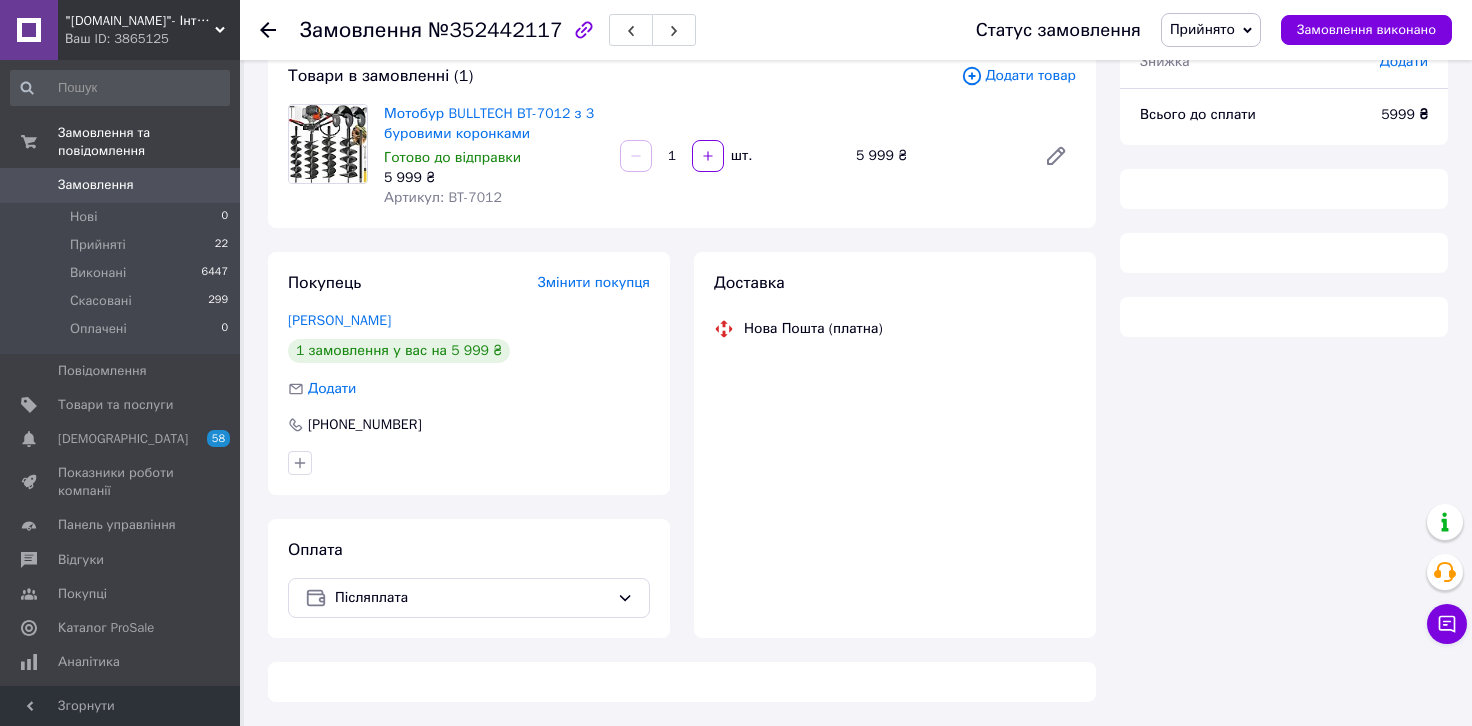 scroll, scrollTop: 126, scrollLeft: 0, axis: vertical 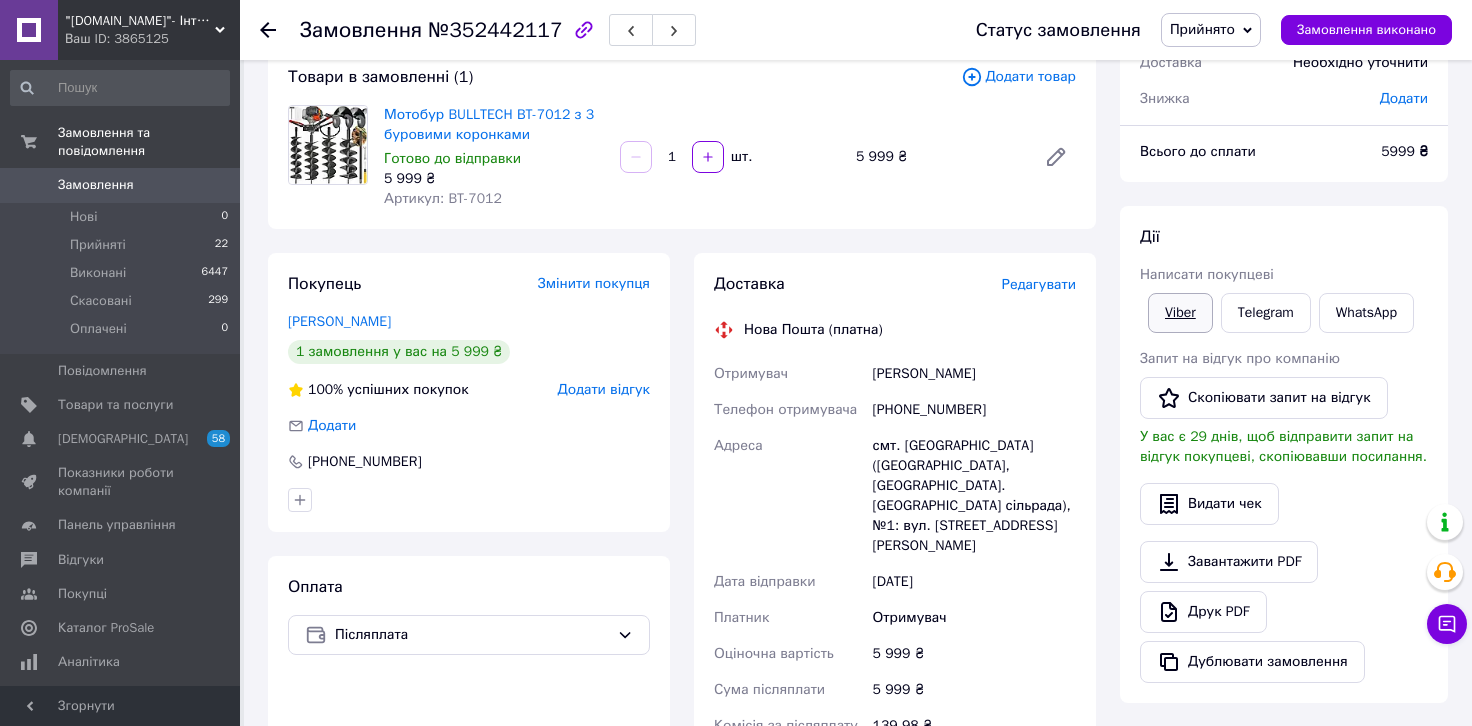 click on "Viber" at bounding box center (1180, 313) 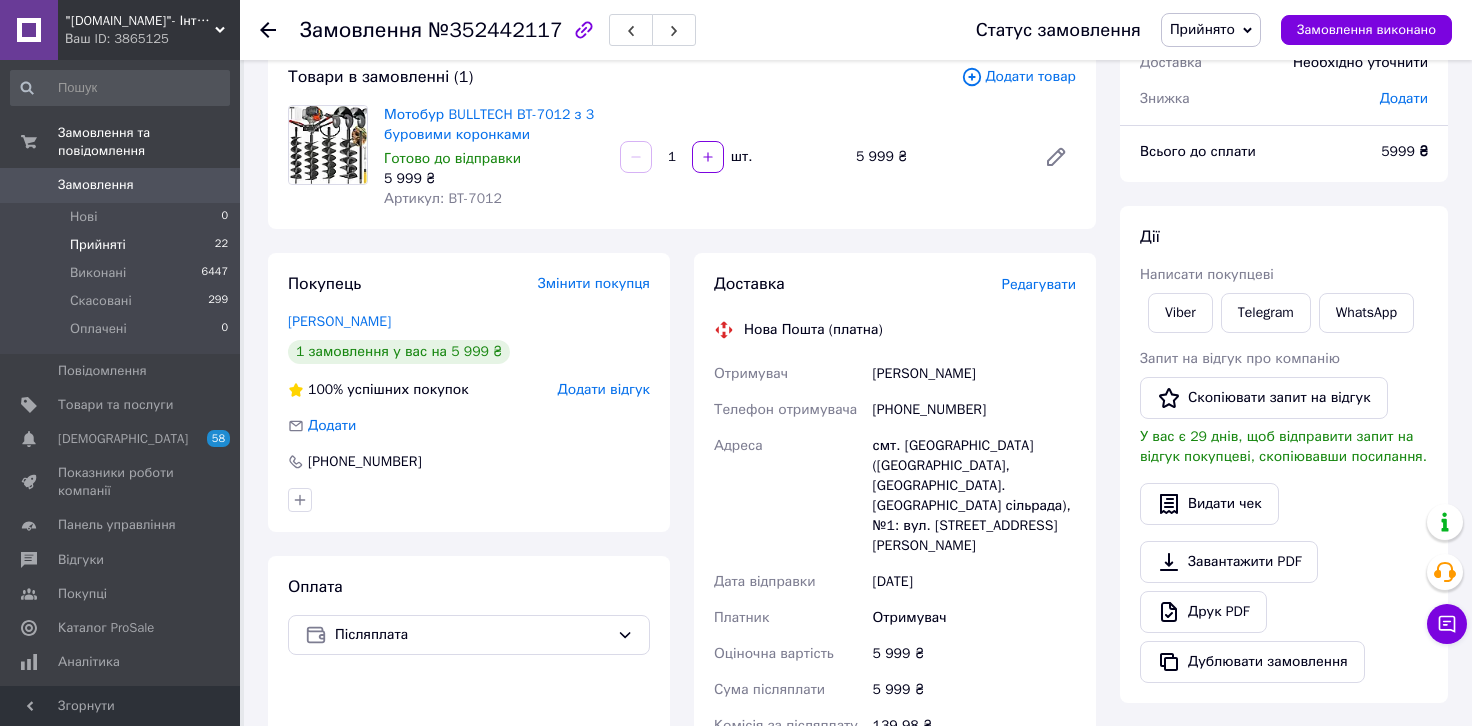 click on "Прийняті 22" at bounding box center (120, 245) 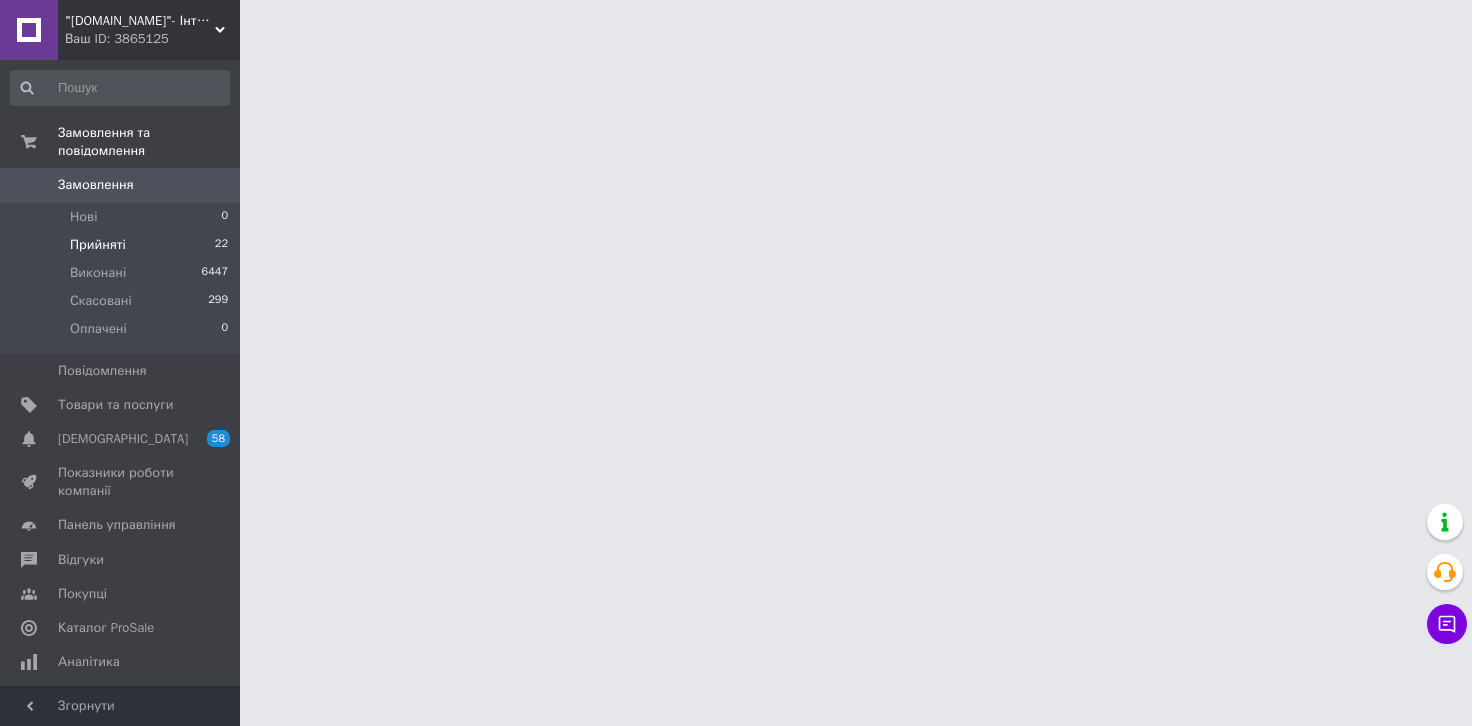 scroll, scrollTop: 0, scrollLeft: 0, axis: both 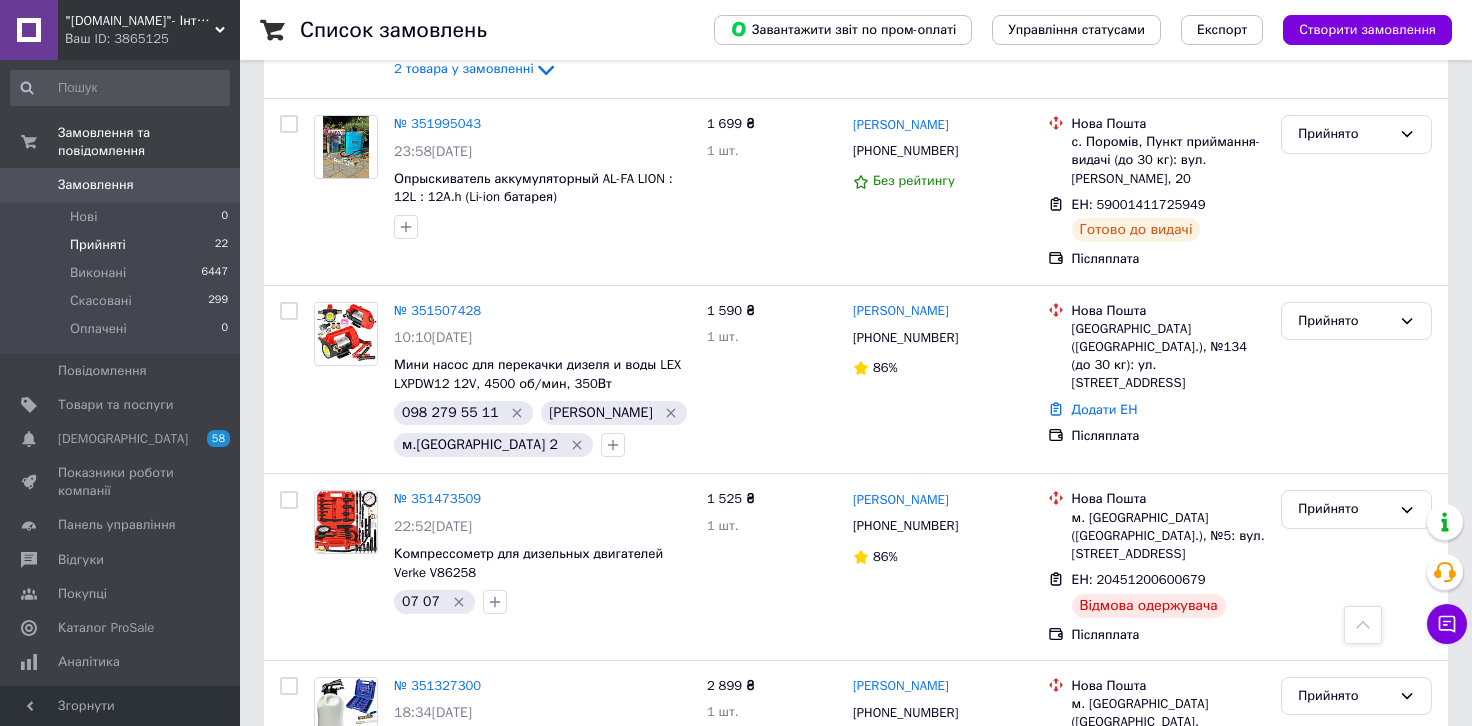 click on "2" at bounding box center (327, 910) 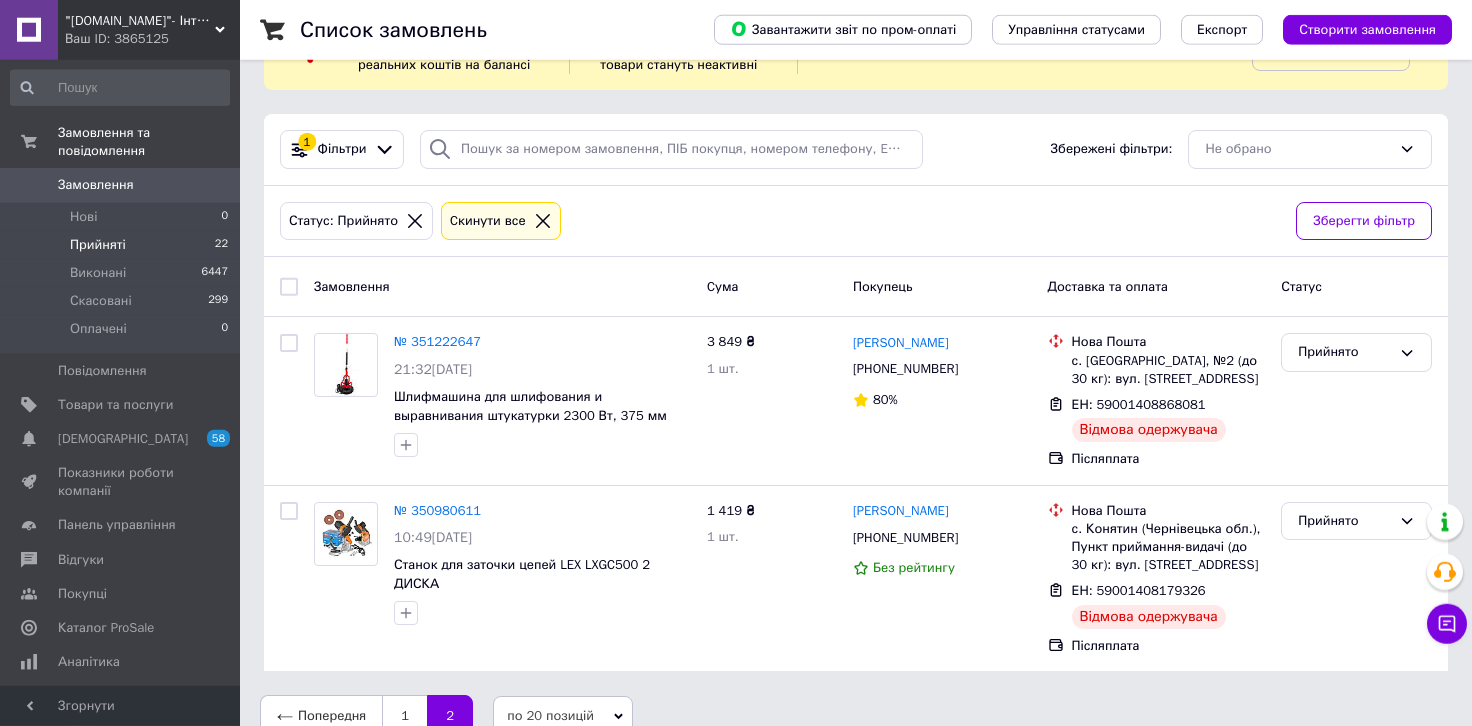 scroll, scrollTop: 102, scrollLeft: 0, axis: vertical 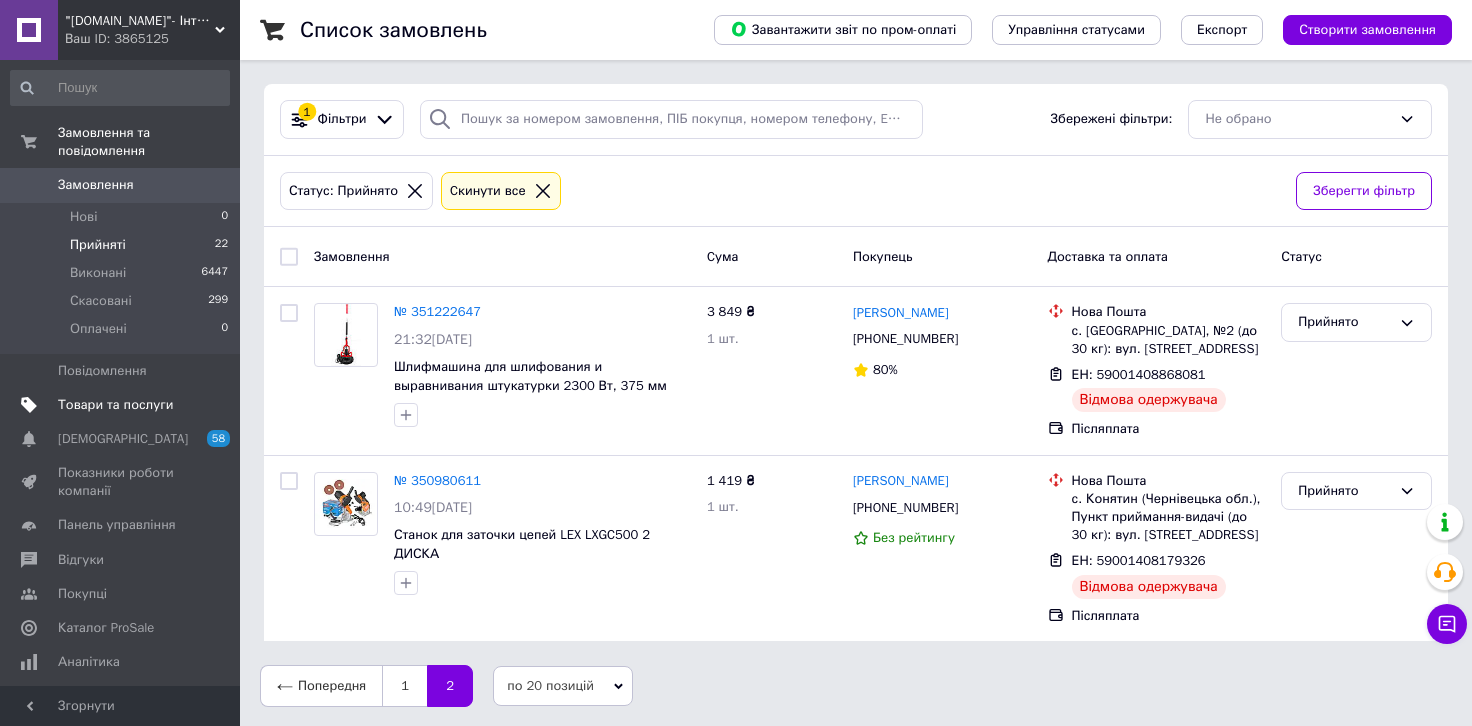 click on "Товари та послуги" at bounding box center [115, 405] 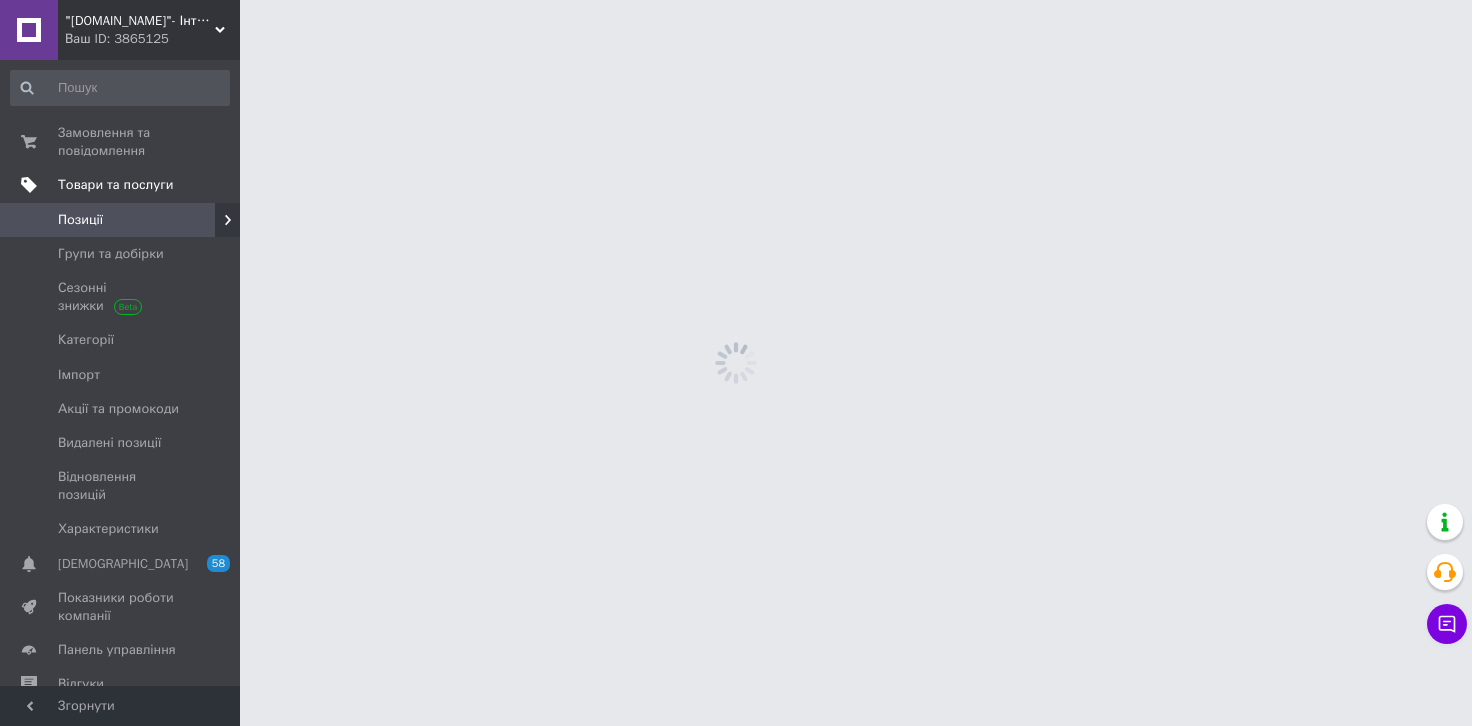 scroll, scrollTop: 0, scrollLeft: 0, axis: both 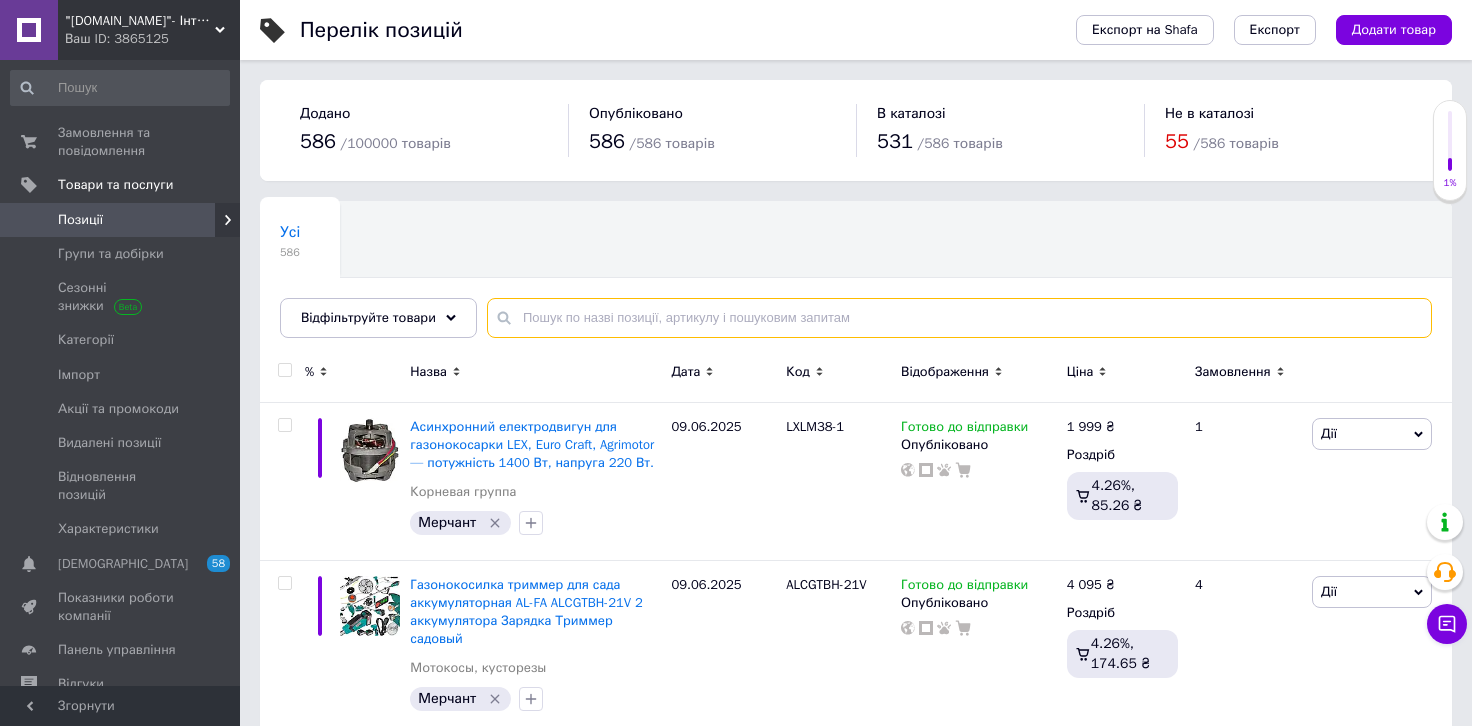 click at bounding box center [959, 318] 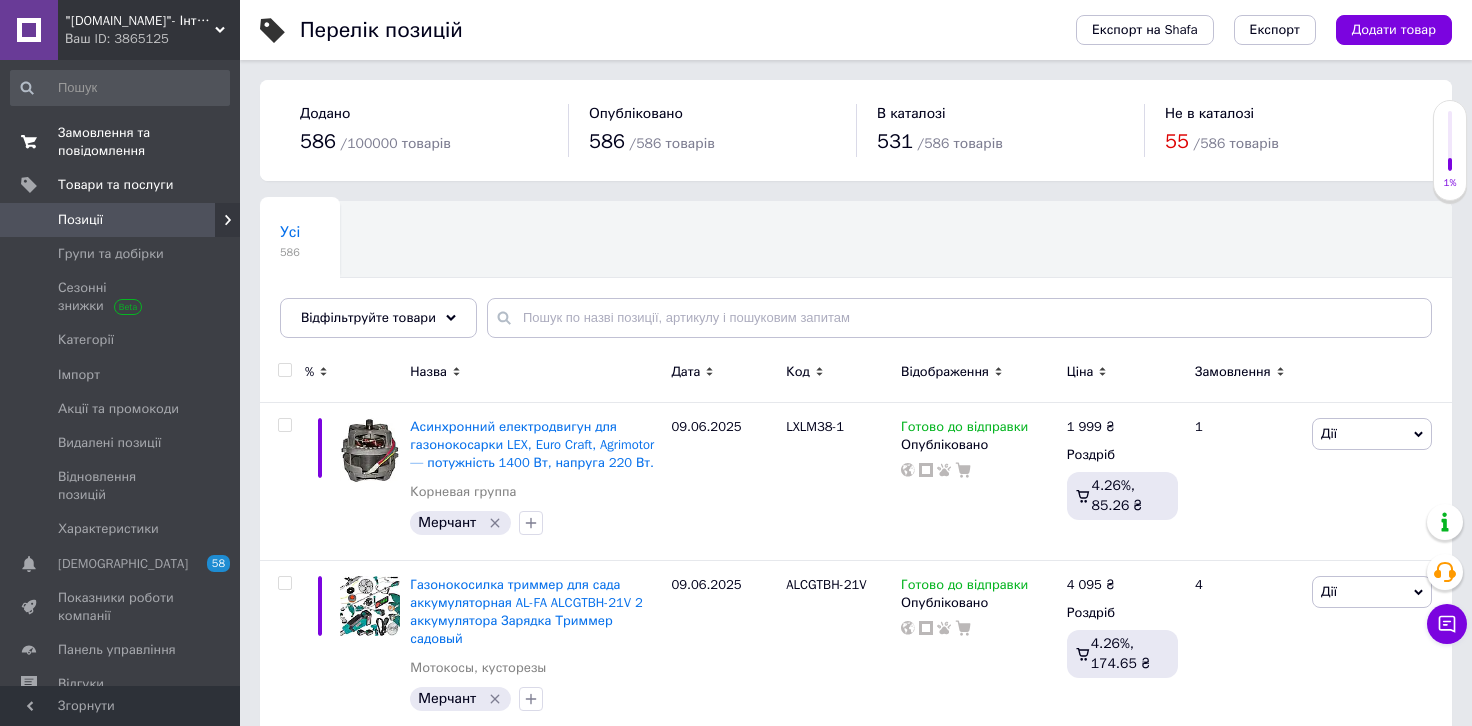 click on "Замовлення та повідомлення" at bounding box center (121, 142) 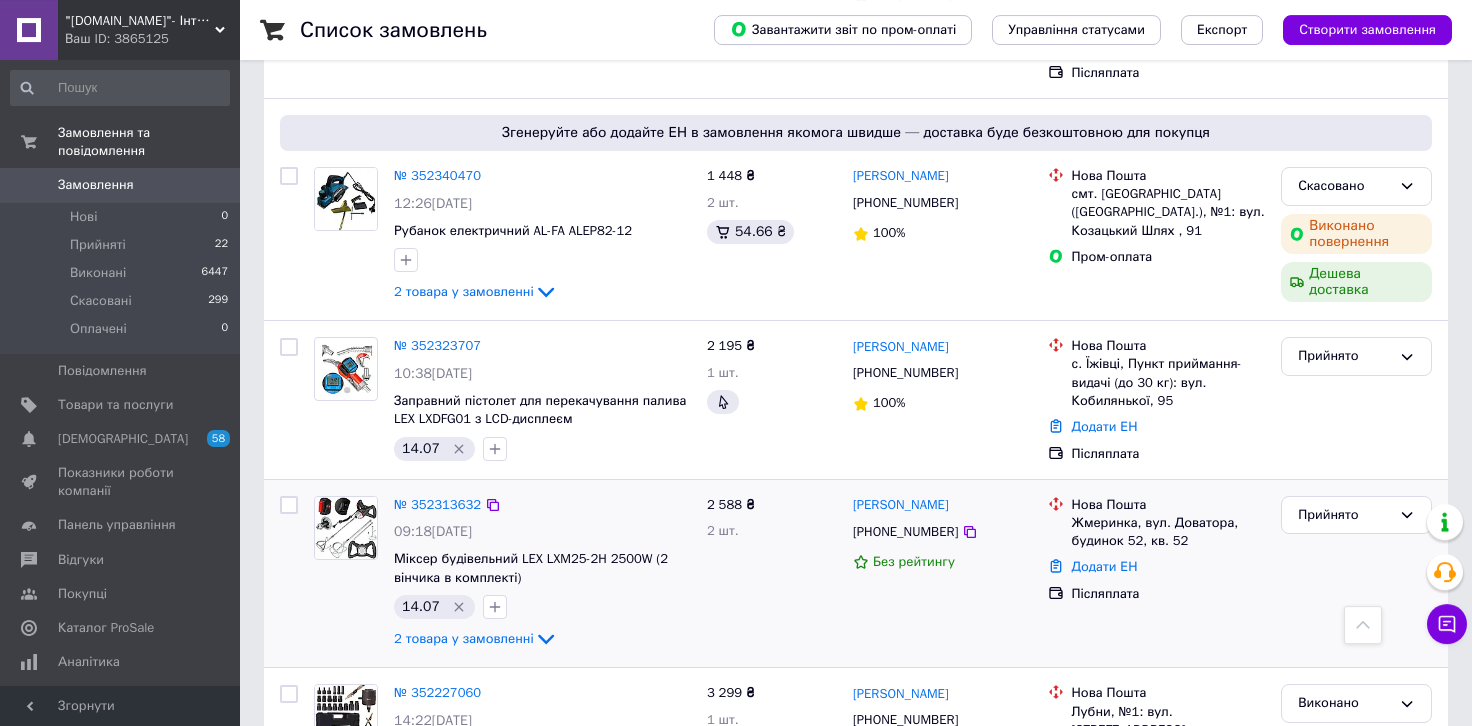 scroll, scrollTop: 3057, scrollLeft: 0, axis: vertical 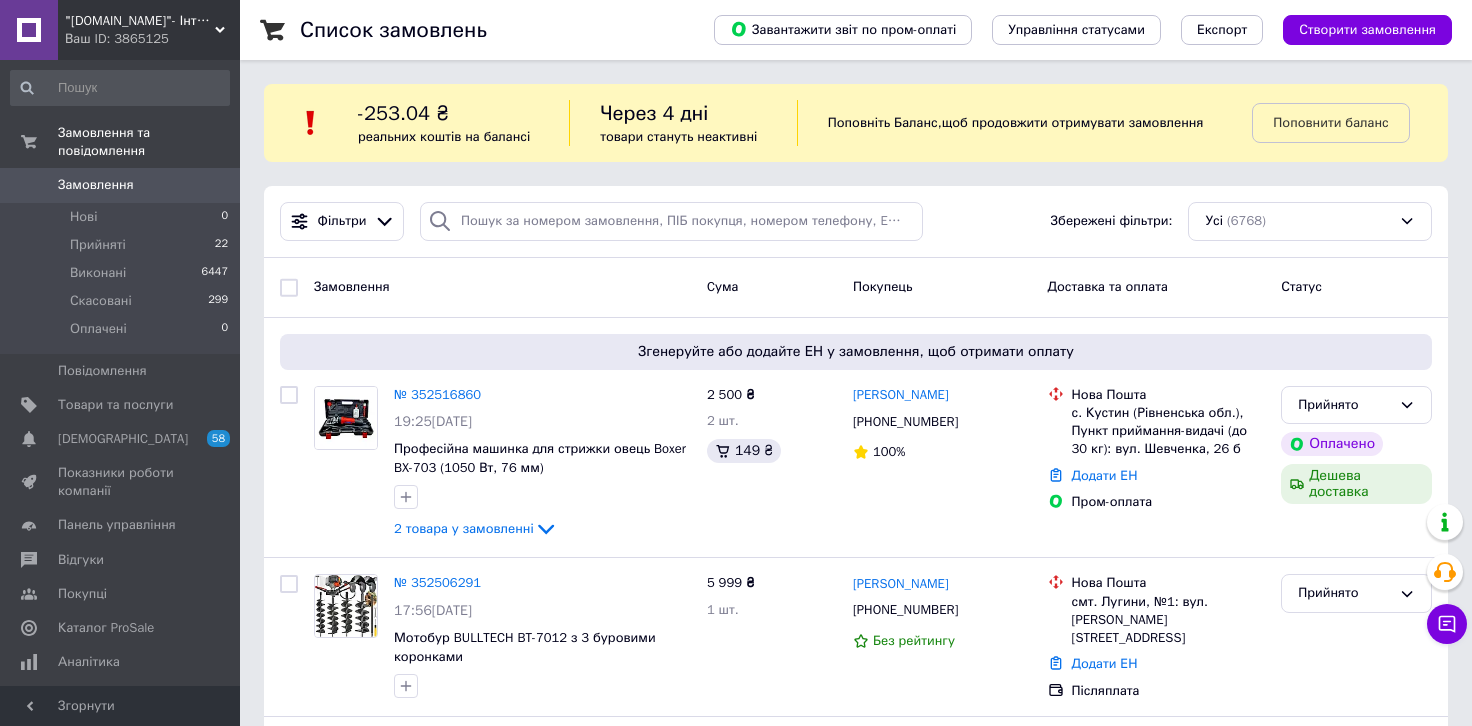 click on "Замовлення та повідомлення Замовлення 0 Нові 0 Прийняті 22 Виконані 6447 Скасовані 299 Оплачені 0 Повідомлення 0 Товари та послуги Сповіщення 58 0 Показники роботи компанії Панель управління Відгуки Покупці Каталог ProSale Аналітика Інструменти веб-майстра та SEO Управління сайтом Гаманець компанії Маркет Налаштування Тарифи та рахунки Prom топ" at bounding box center [120, 373] 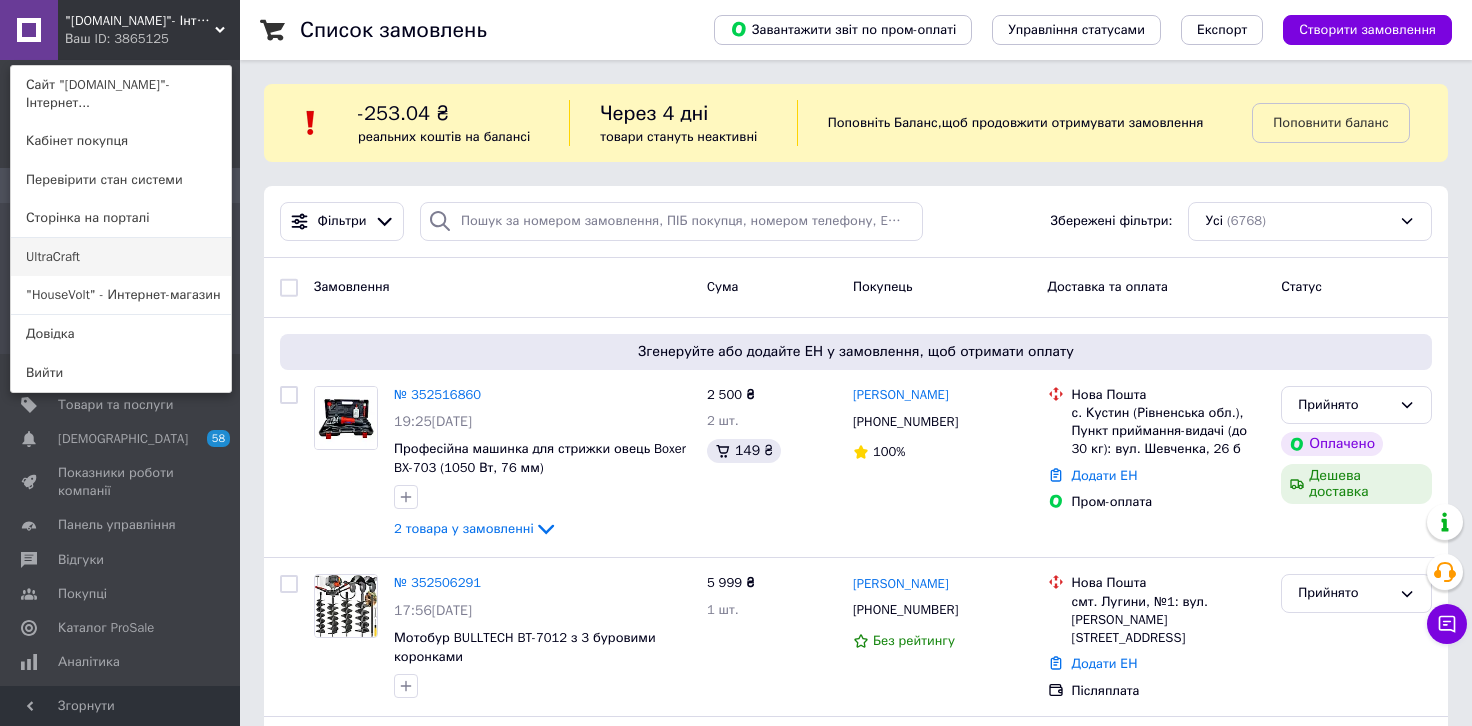 click on "UltraCraft" at bounding box center (121, 257) 